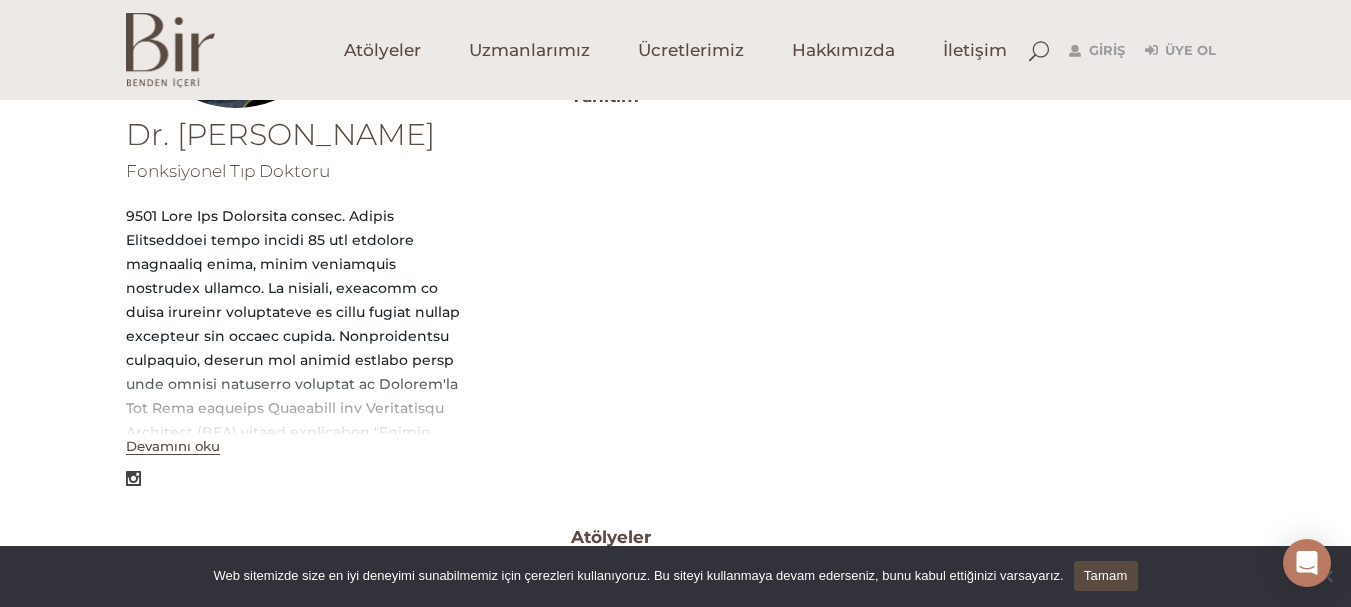 scroll, scrollTop: 500, scrollLeft: 0, axis: vertical 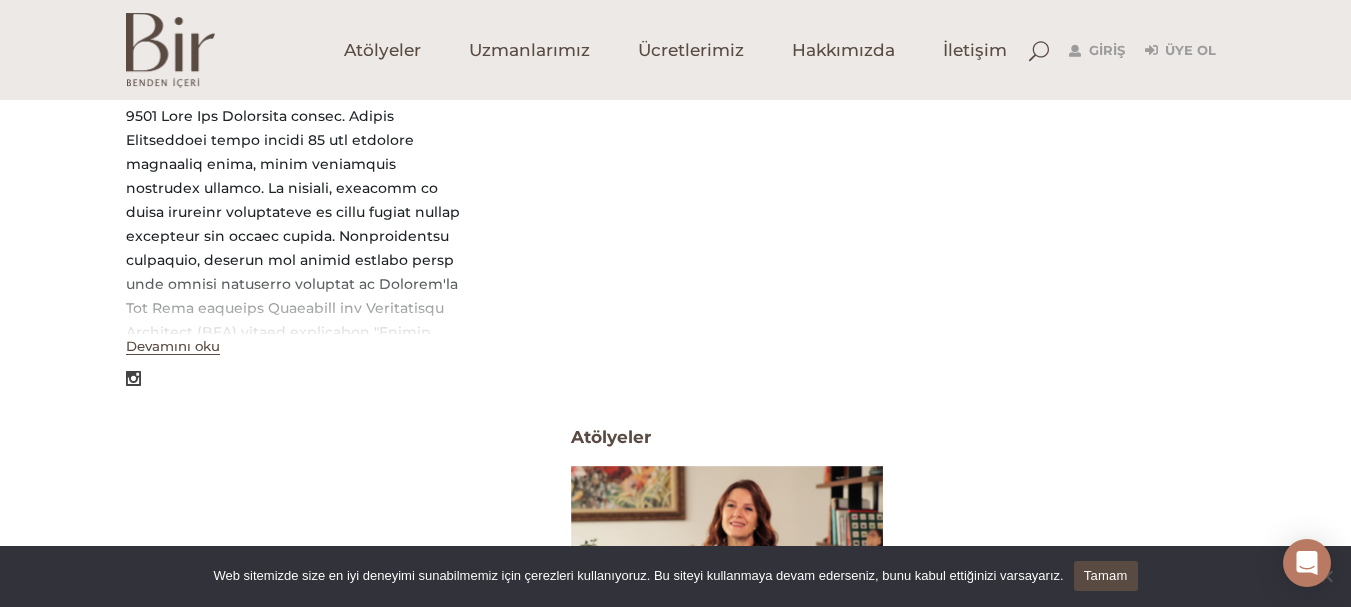click on "Devamını oku" at bounding box center (173, 346) 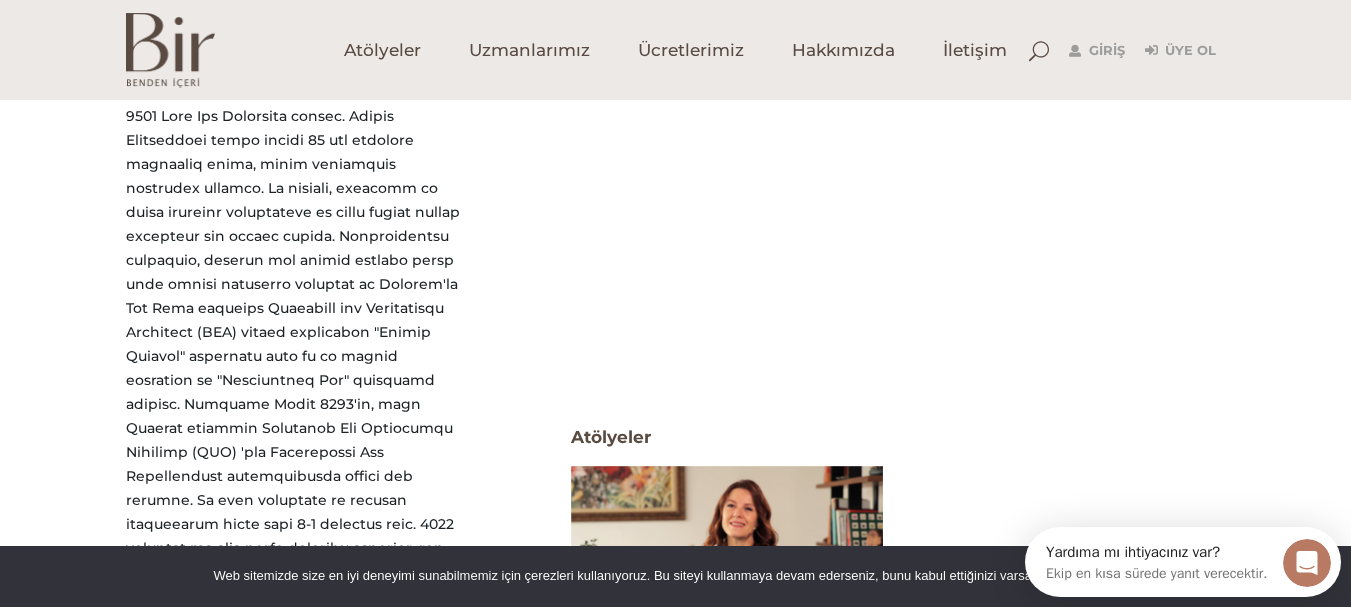 scroll, scrollTop: 0, scrollLeft: 0, axis: both 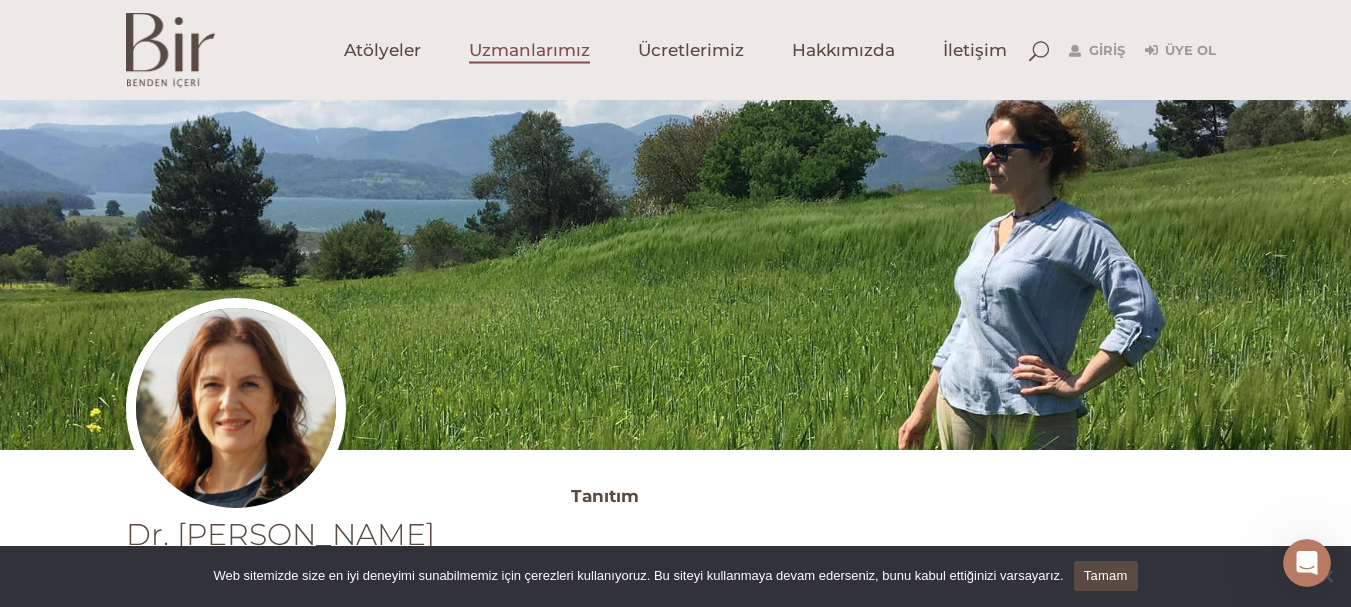click on "Uzmanlarımız" at bounding box center (529, 50) 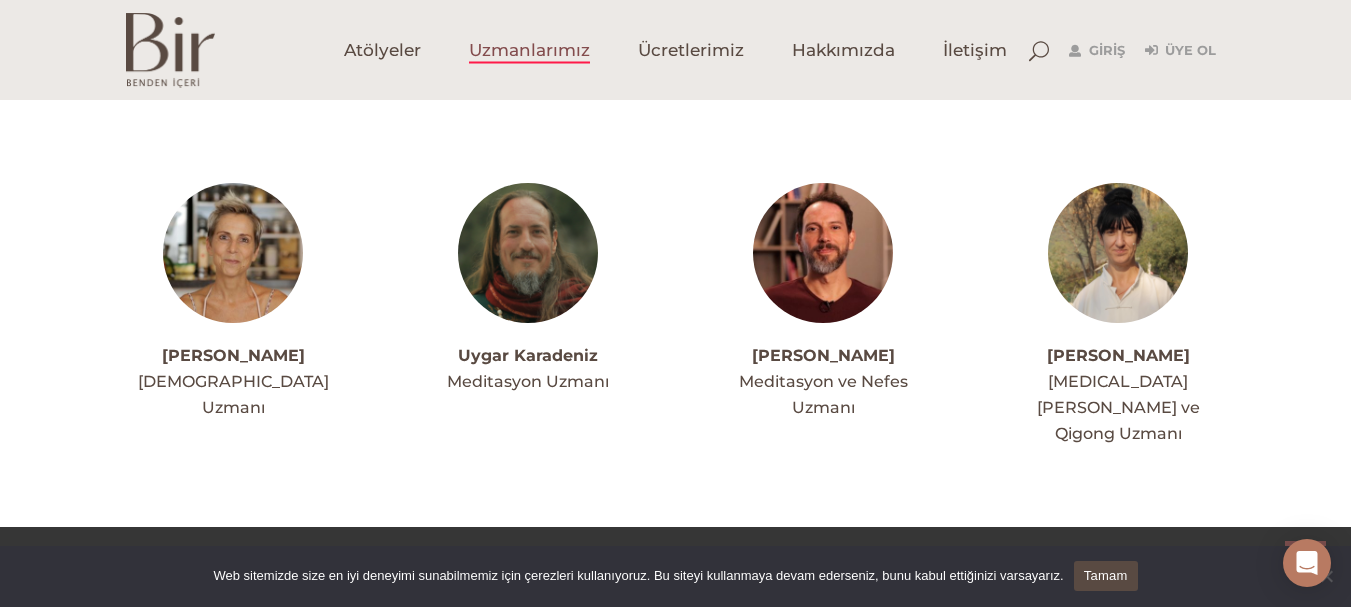 scroll, scrollTop: 5737, scrollLeft: 0, axis: vertical 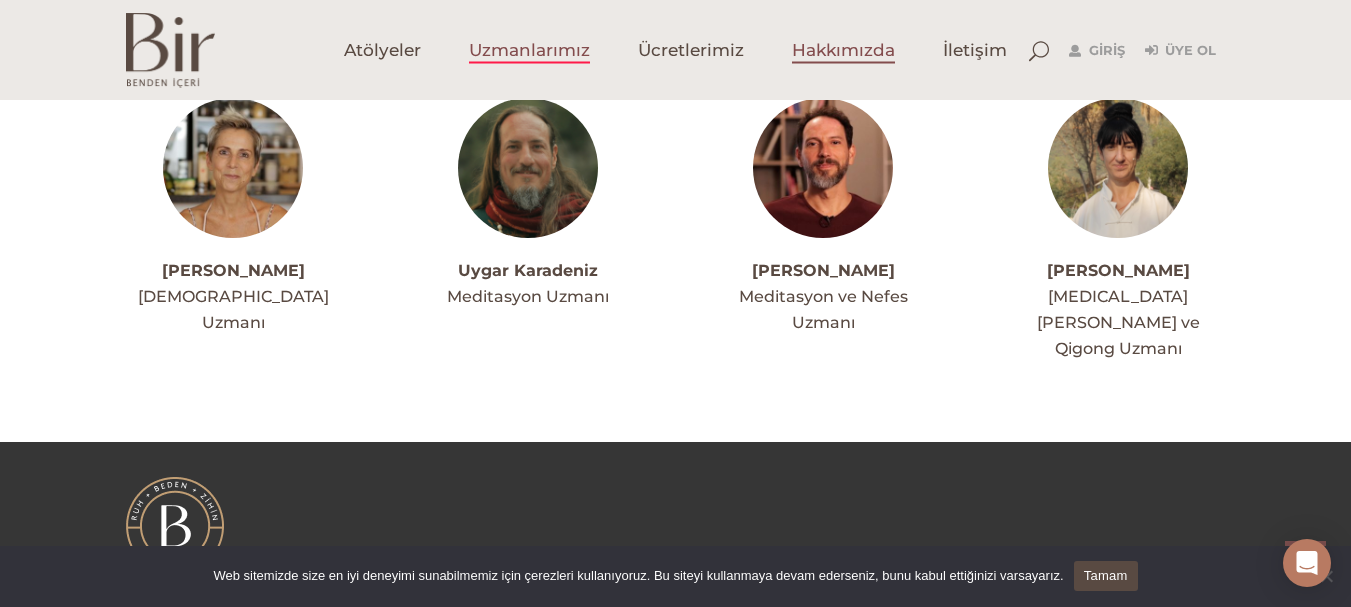 click on "Hakkımızda" at bounding box center (843, 50) 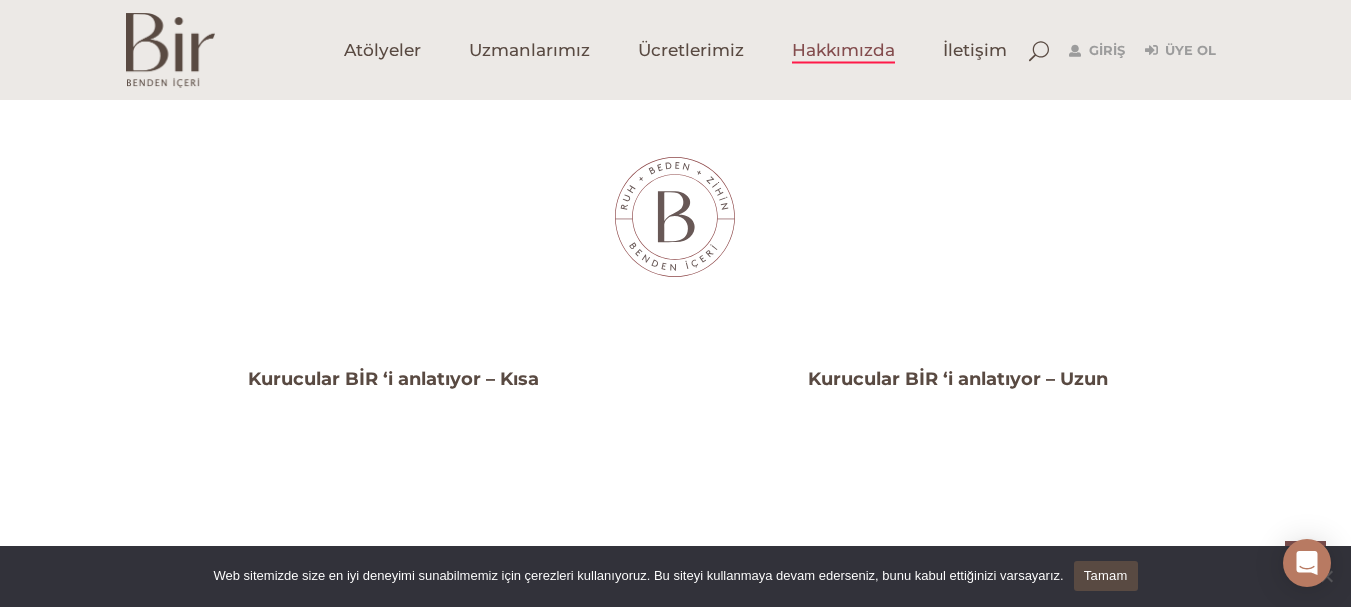 scroll, scrollTop: 1200, scrollLeft: 0, axis: vertical 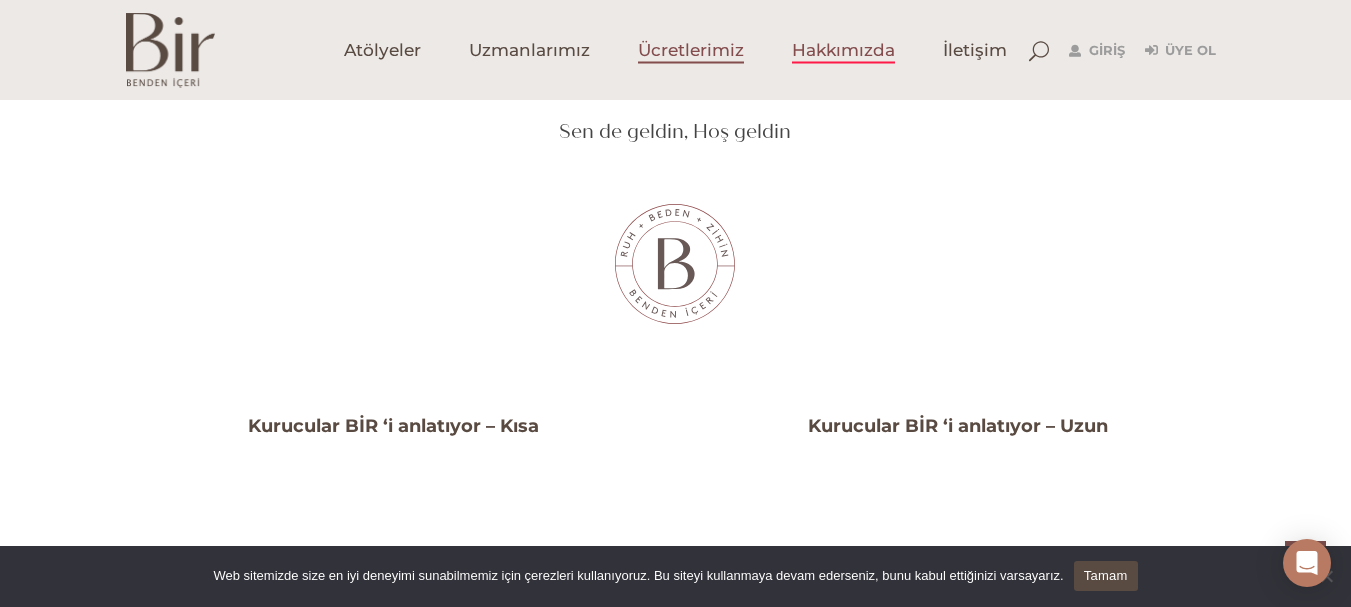 click on "Ücretlerimiz" at bounding box center (691, 50) 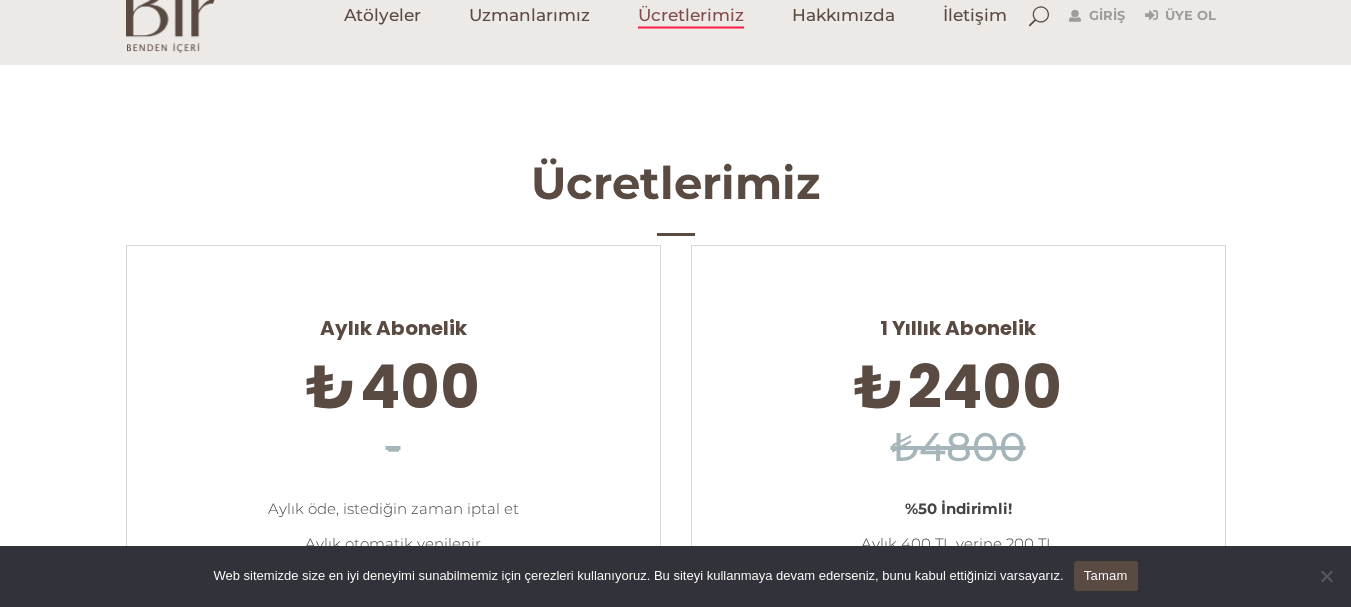 scroll, scrollTop: 0, scrollLeft: 0, axis: both 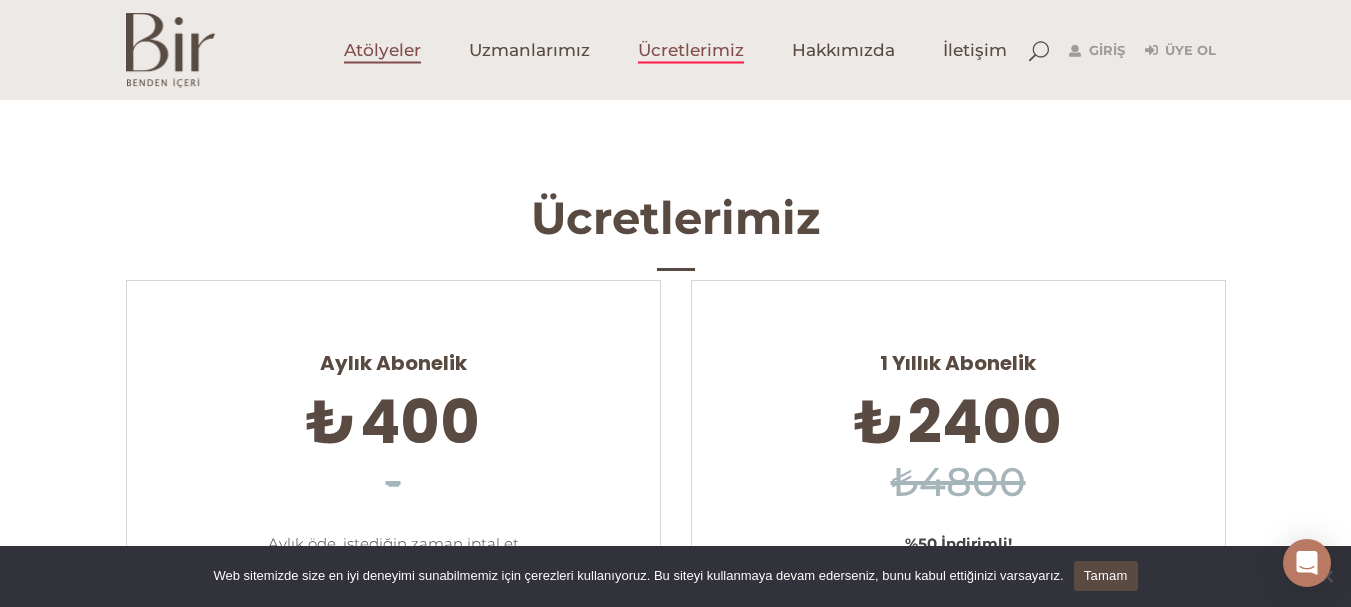 click on "Atölyeler" at bounding box center [382, 50] 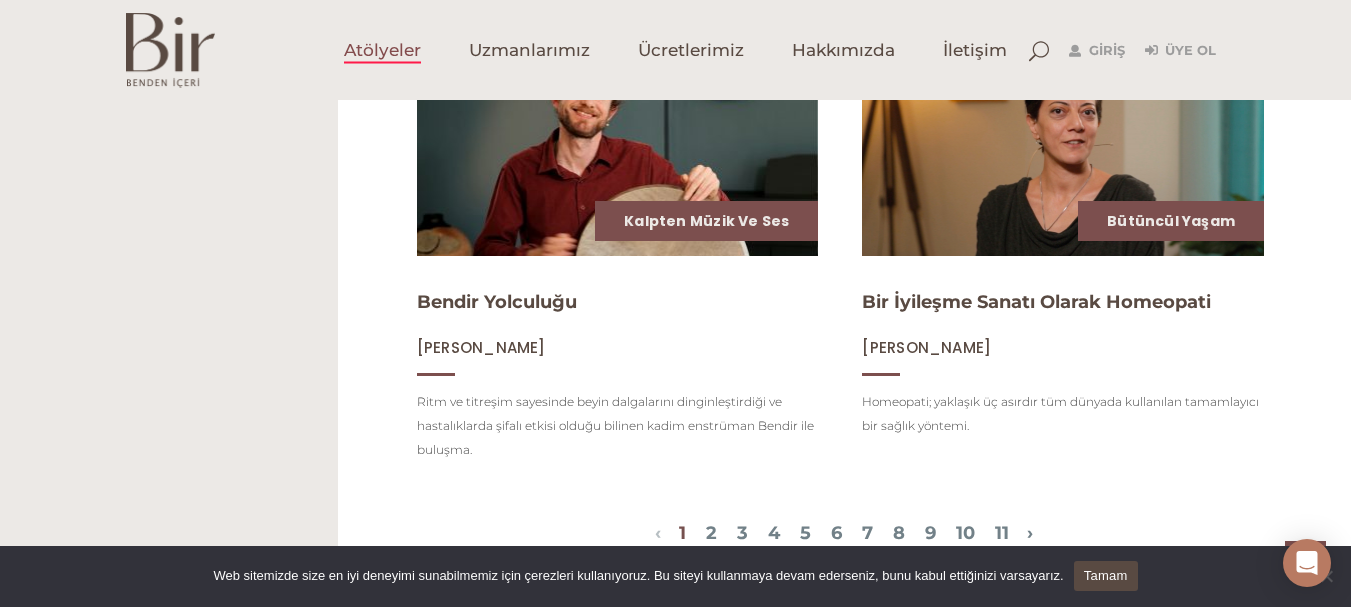 scroll, scrollTop: 2200, scrollLeft: 0, axis: vertical 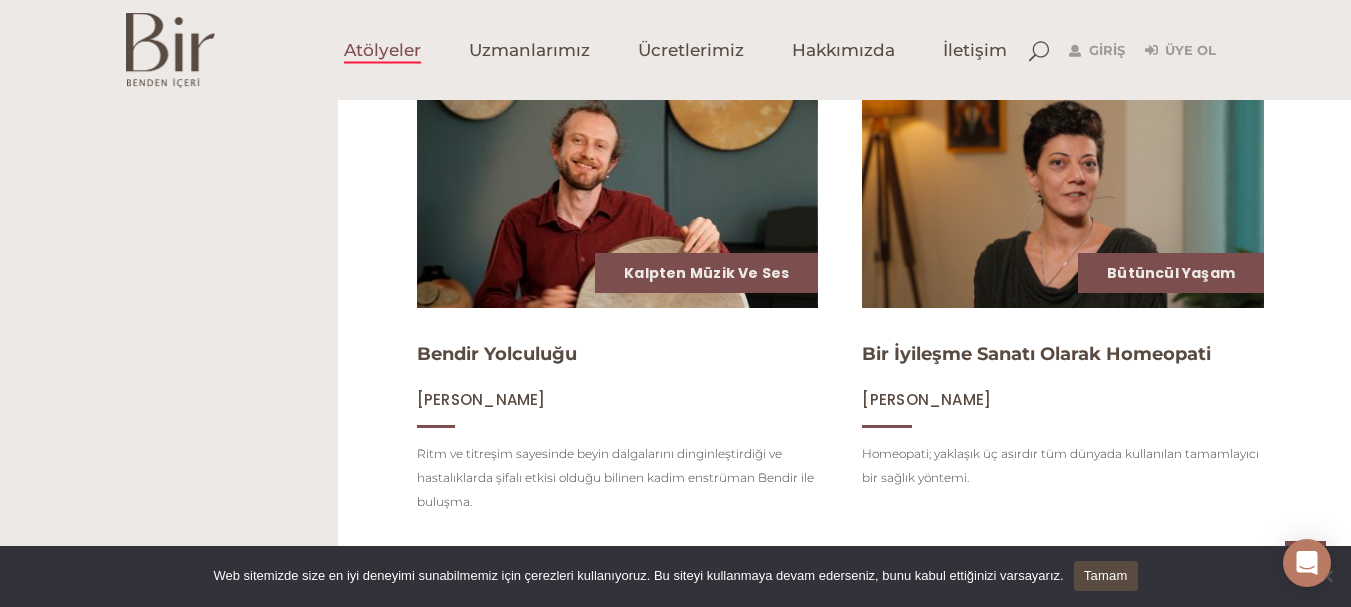 click at bounding box center [1063, 195] 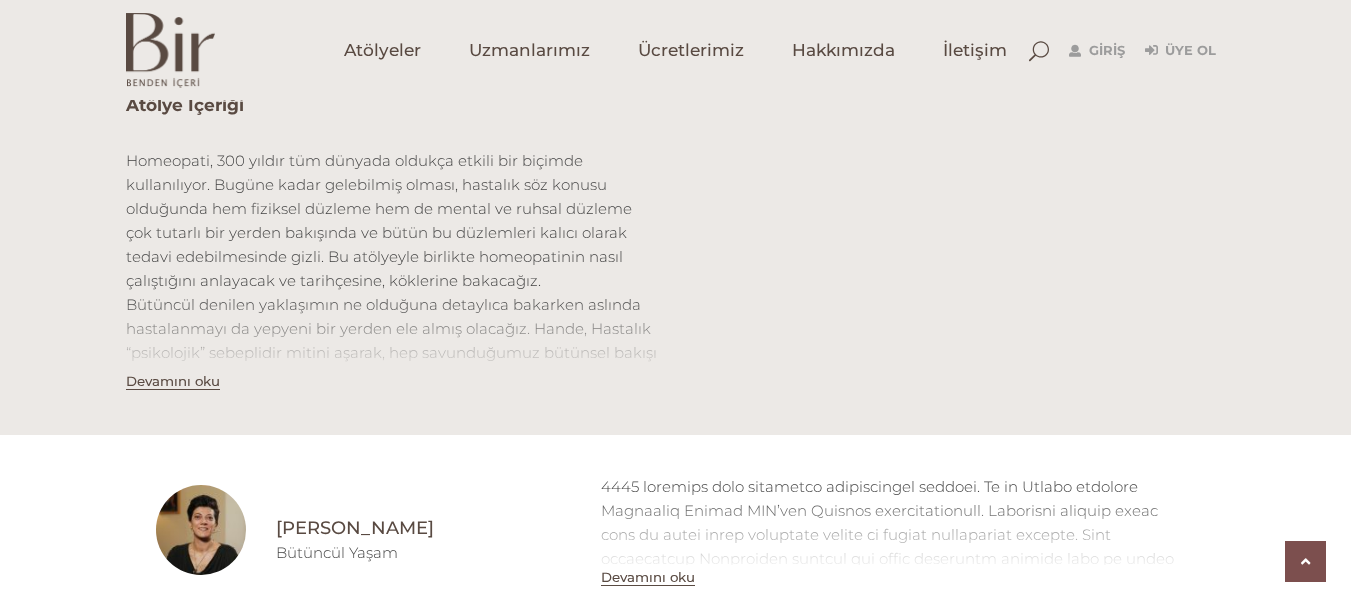 scroll, scrollTop: 800, scrollLeft: 0, axis: vertical 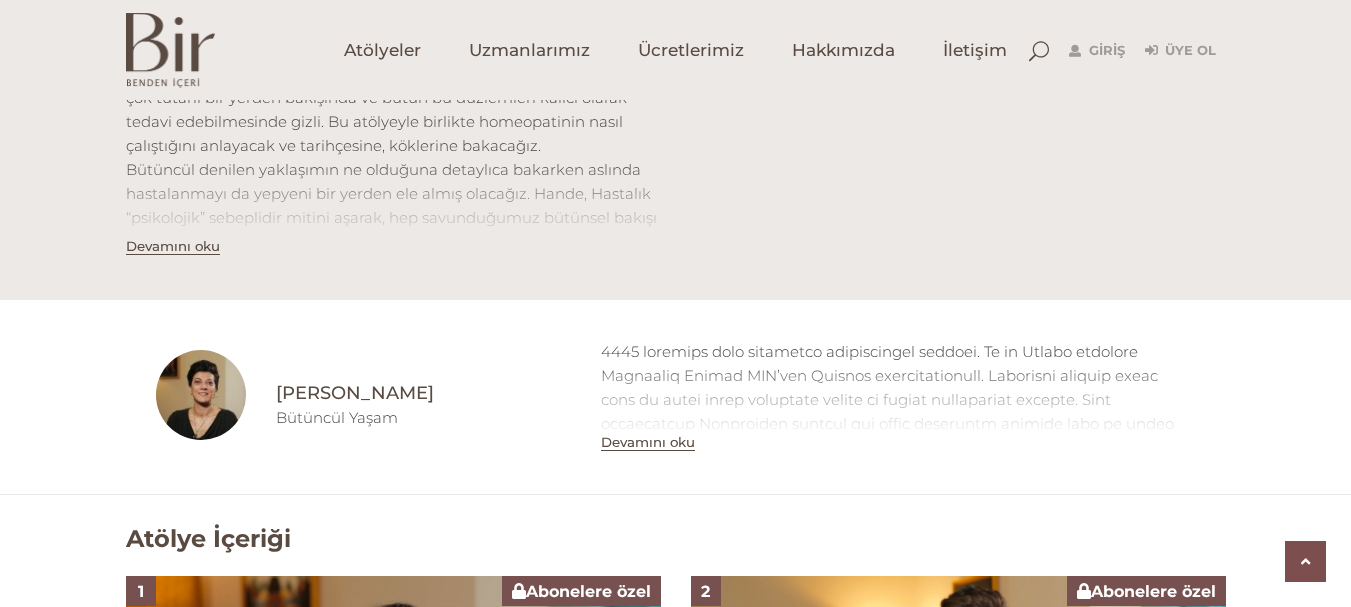 click on "Devamını oku" at bounding box center (648, 442) 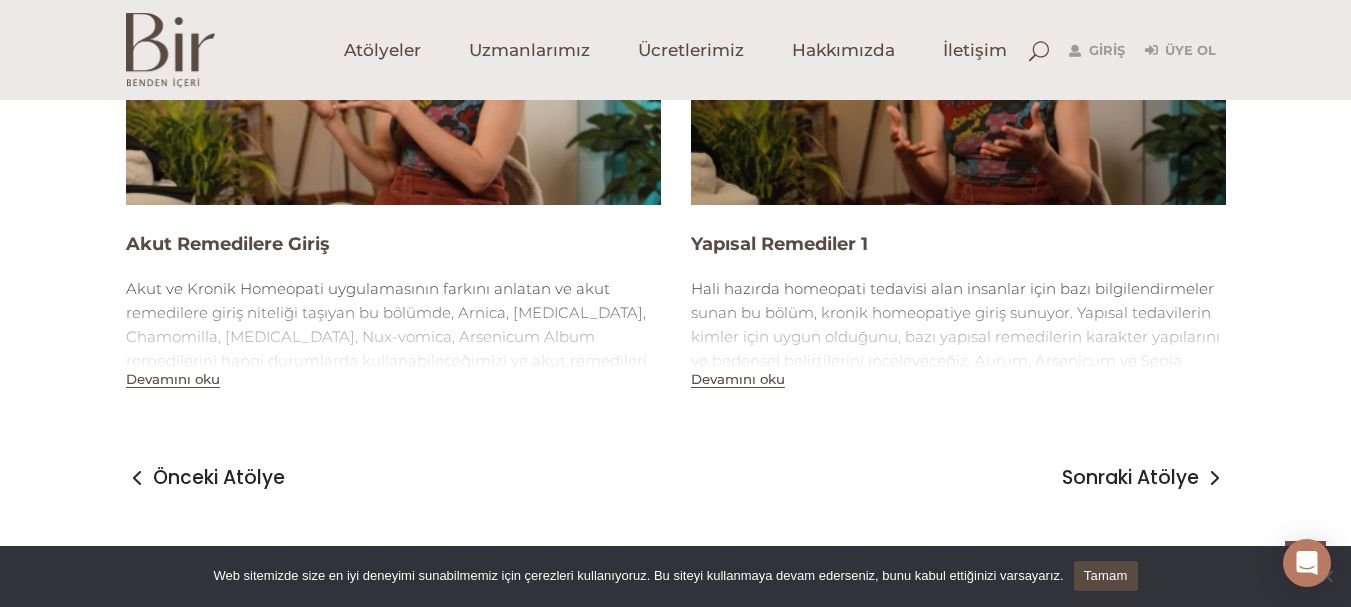 scroll, scrollTop: 2900, scrollLeft: 0, axis: vertical 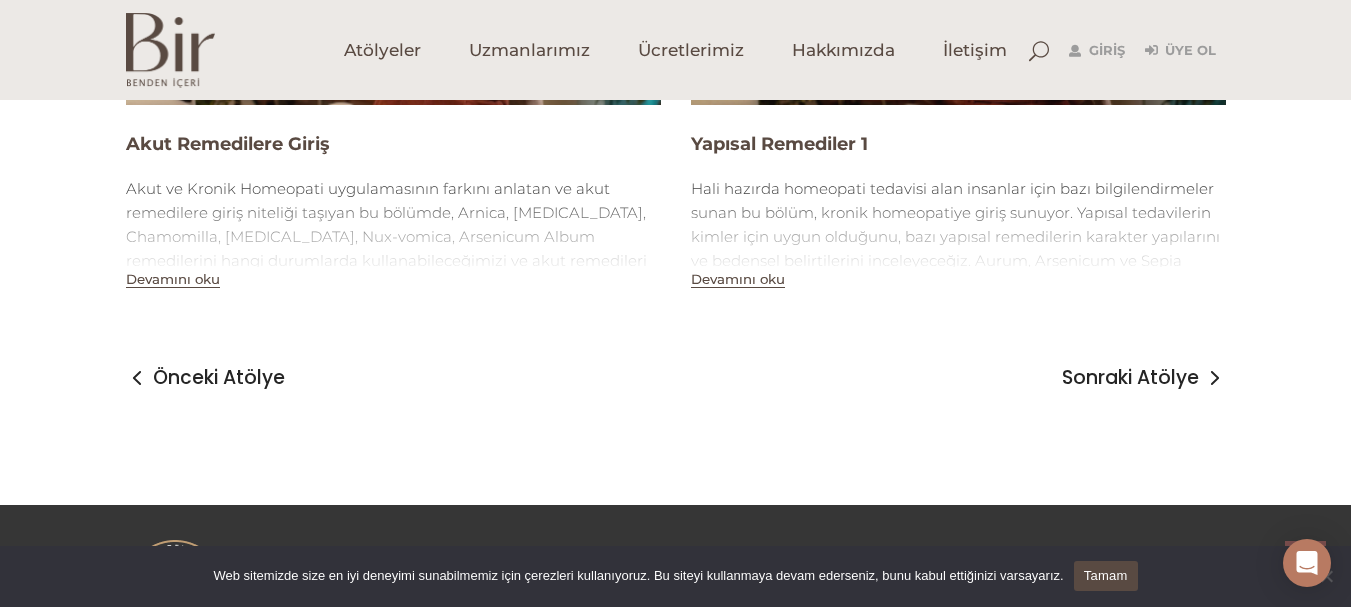 click on "Devamını oku" at bounding box center [173, 279] 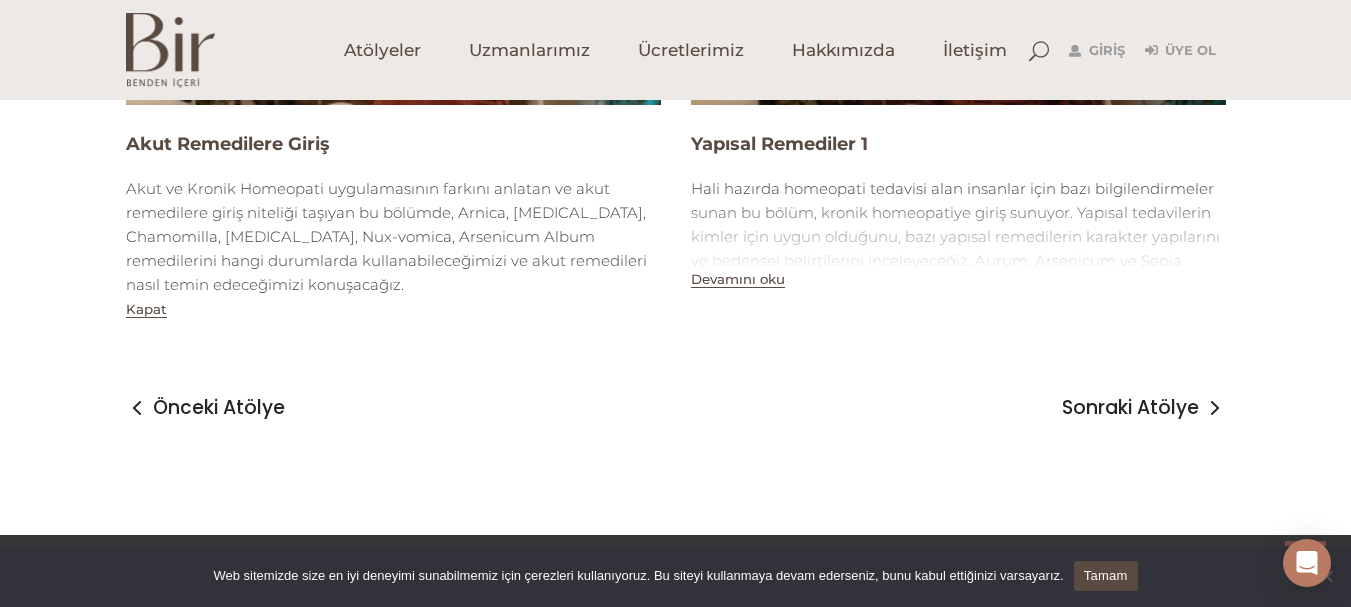 click on "Devamını oku" at bounding box center (738, 279) 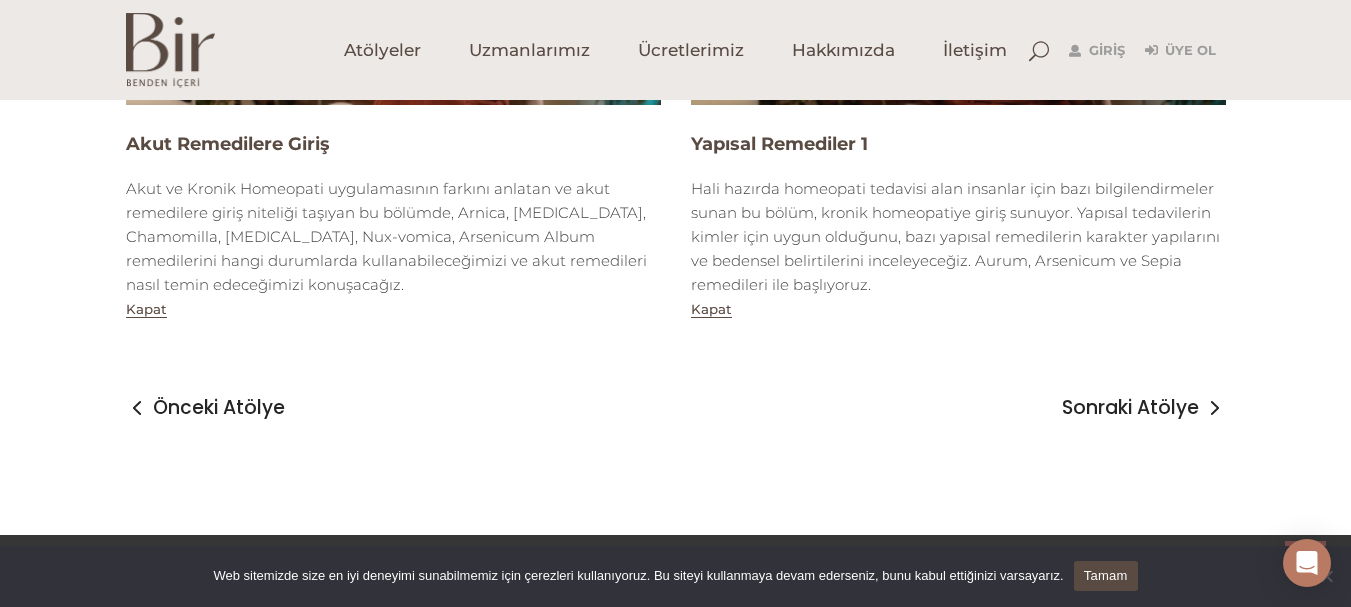 scroll, scrollTop: 3000, scrollLeft: 0, axis: vertical 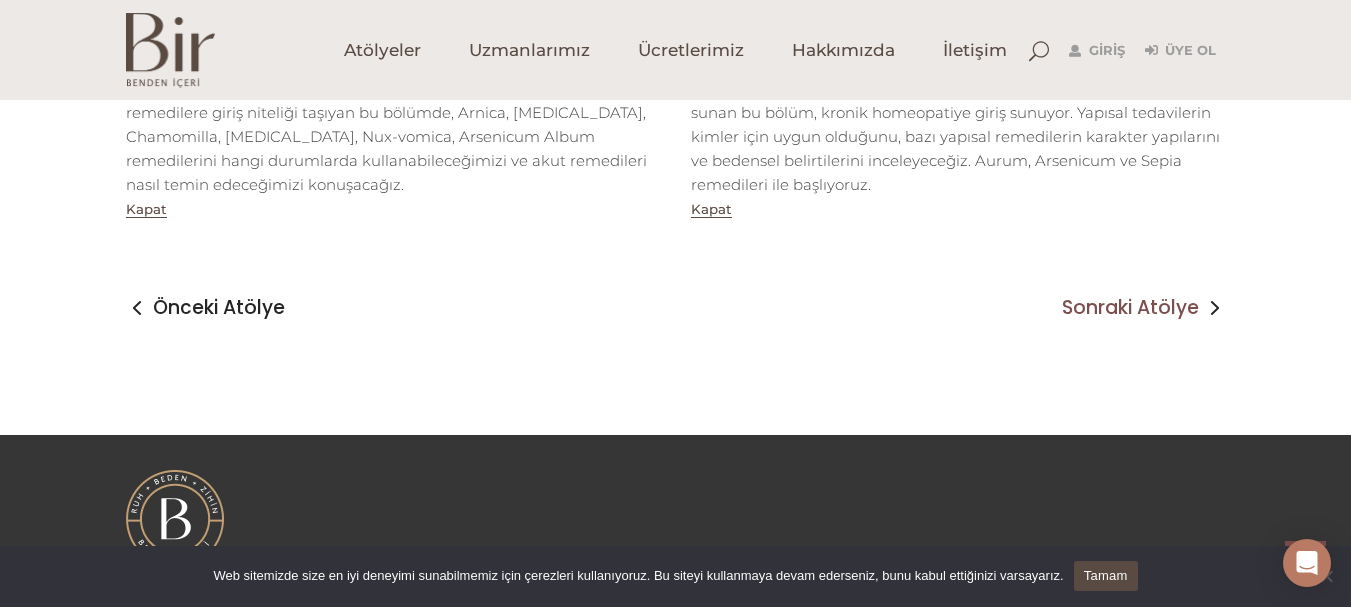 click on "Sonraki Atölye" at bounding box center [1130, 308] 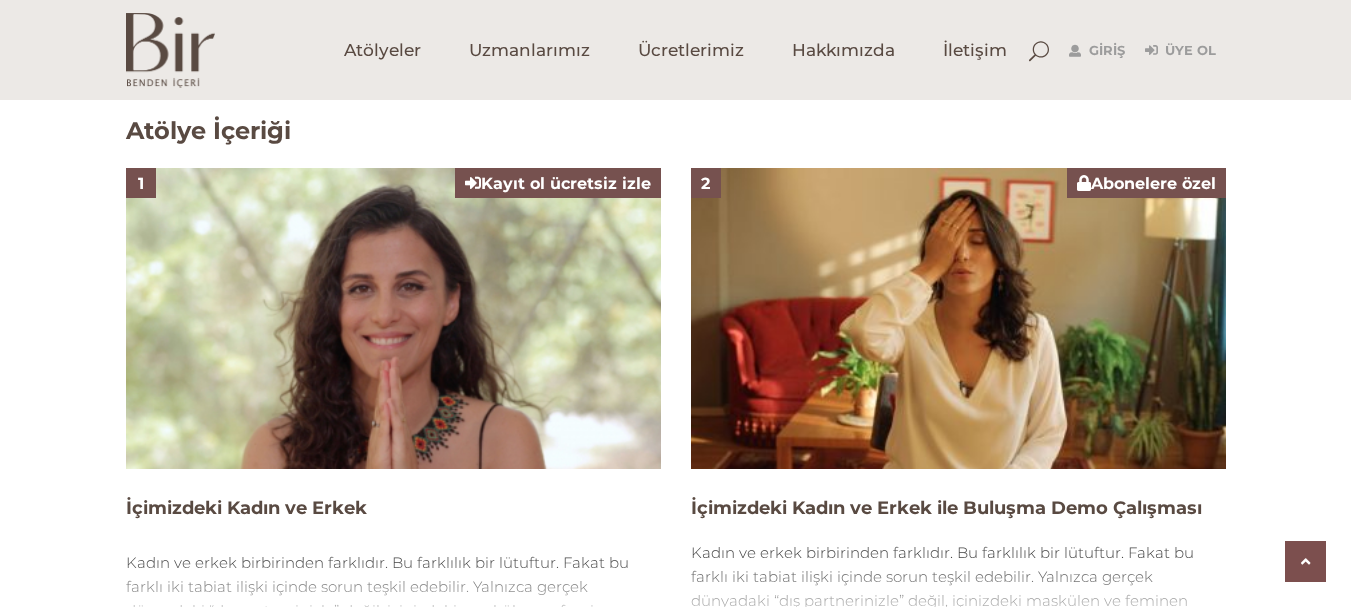 scroll, scrollTop: 1200, scrollLeft: 0, axis: vertical 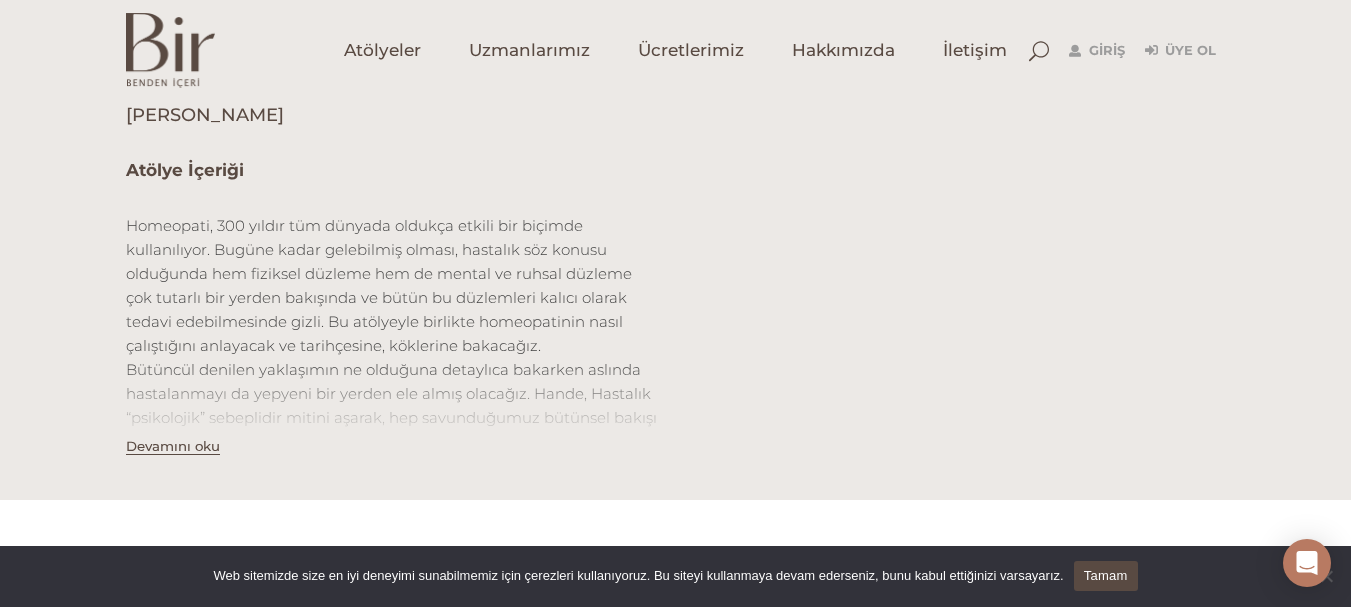 click on "Devamını oku" at bounding box center [173, 446] 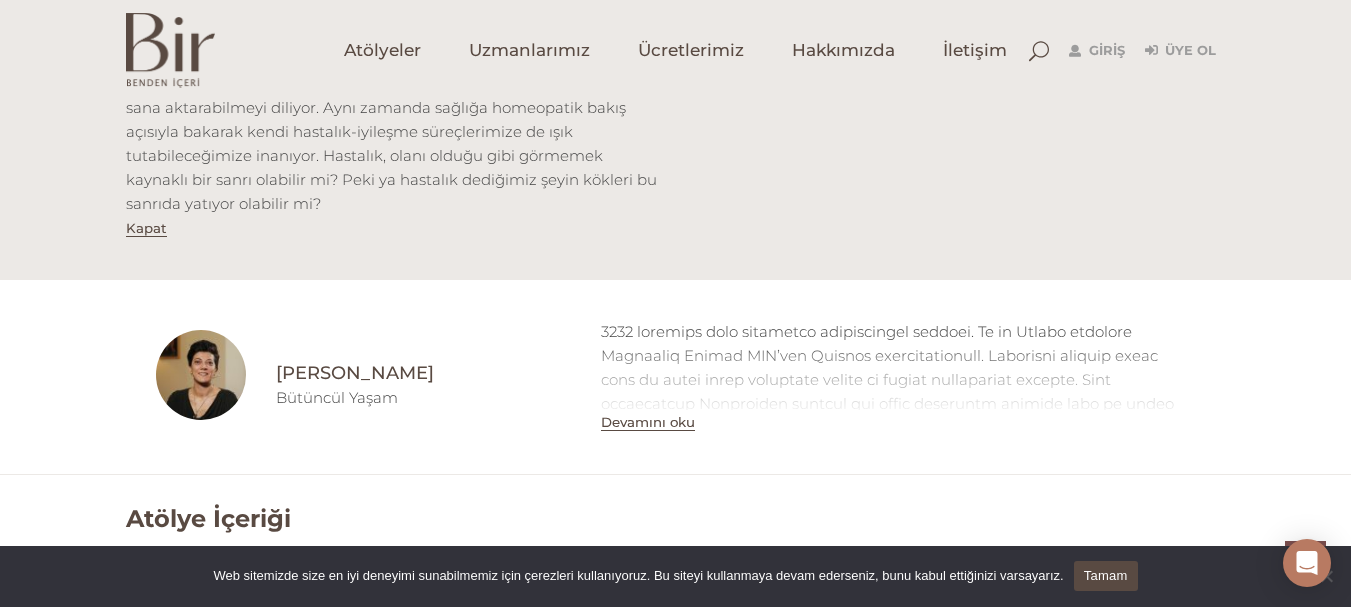 scroll, scrollTop: 900, scrollLeft: 0, axis: vertical 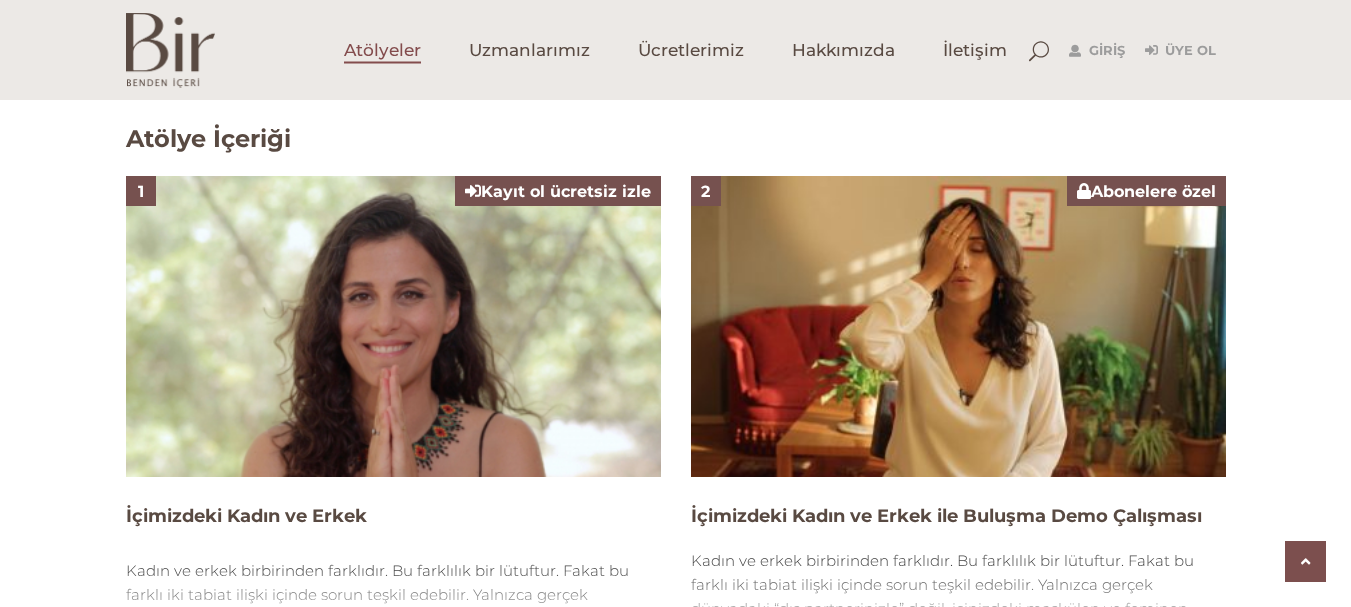 click on "Atölyeler" at bounding box center [382, 50] 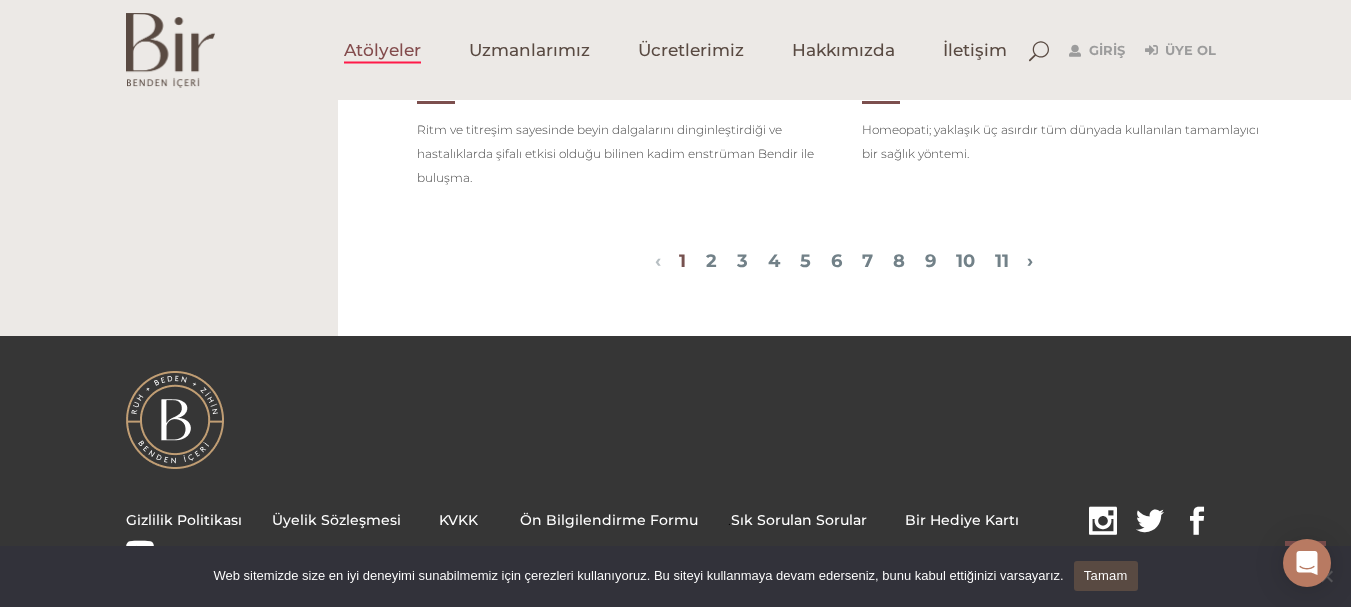 scroll, scrollTop: 2537, scrollLeft: 0, axis: vertical 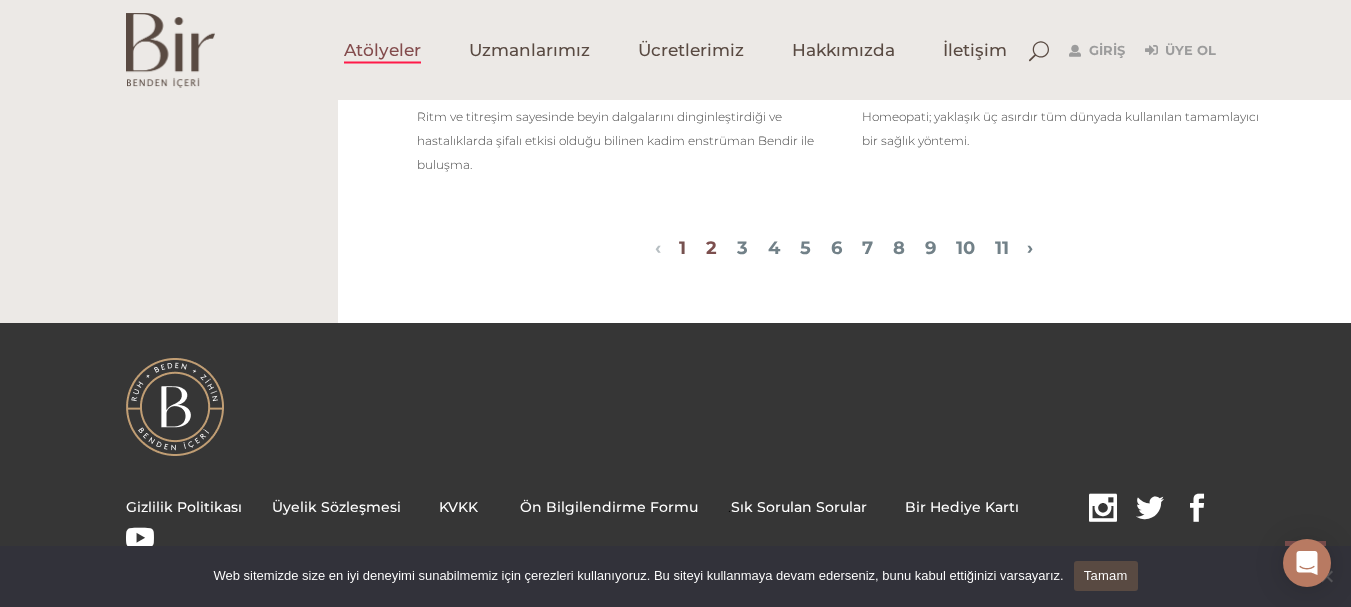 click on "2" at bounding box center [711, 248] 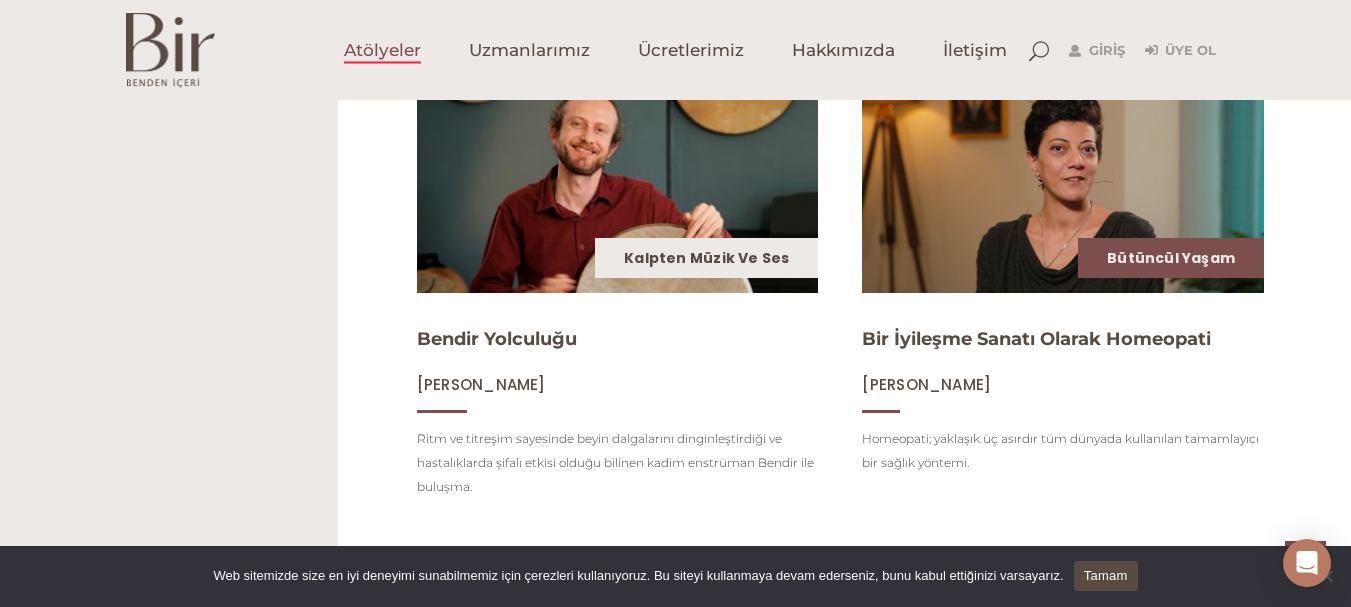 scroll, scrollTop: 2537, scrollLeft: 0, axis: vertical 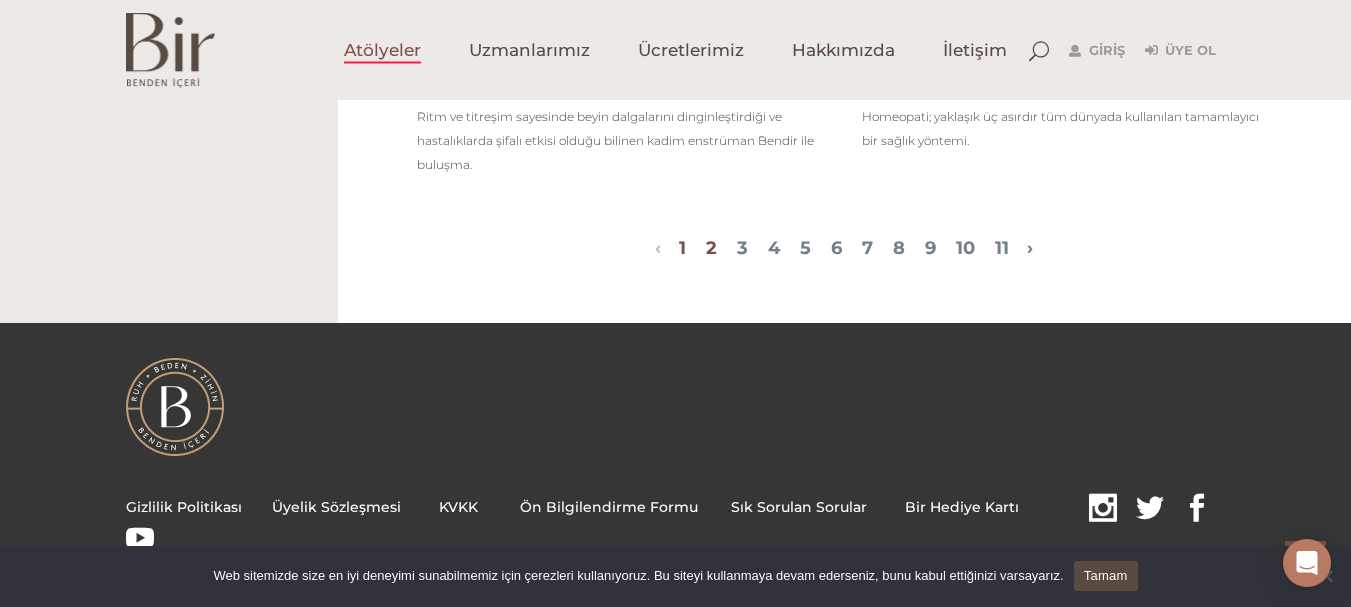 click on "2" at bounding box center [711, 248] 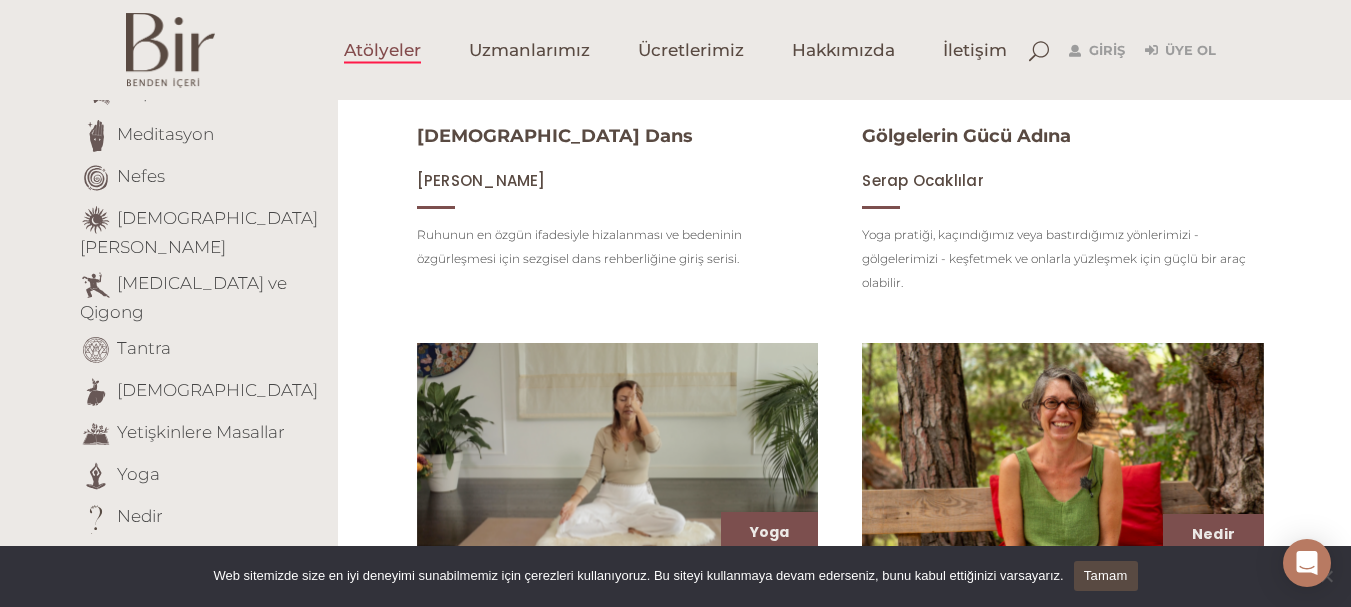 scroll, scrollTop: 537, scrollLeft: 0, axis: vertical 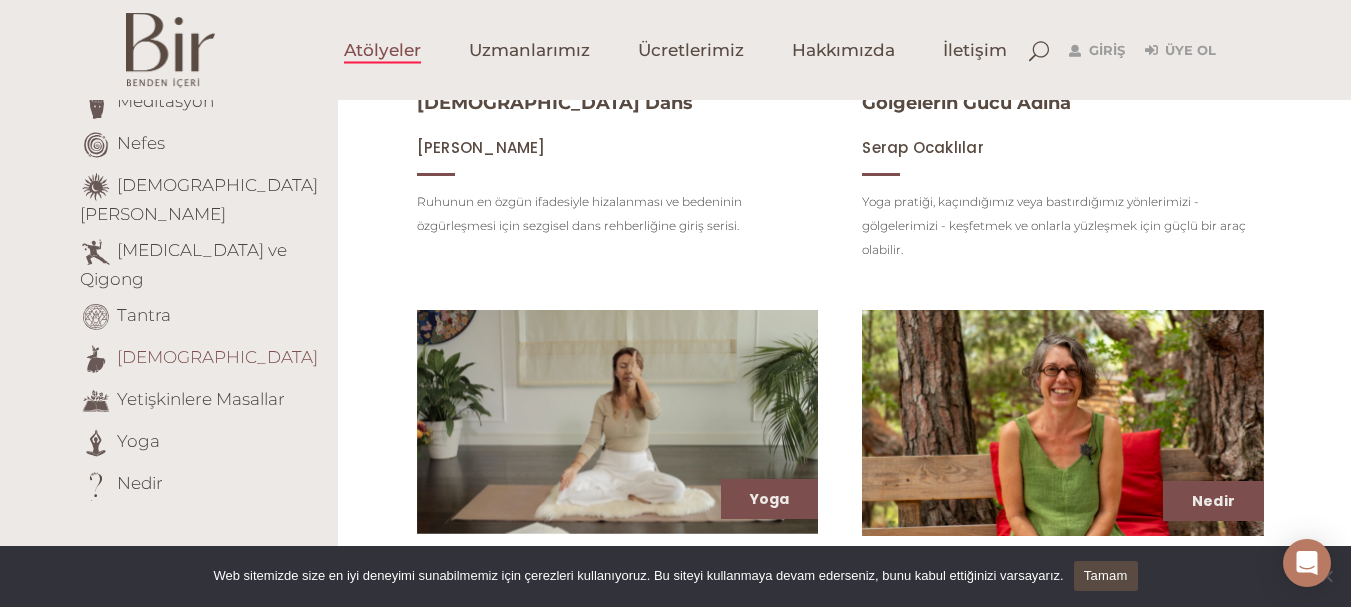 click on "[DEMOGRAPHIC_DATA]" at bounding box center (217, 357) 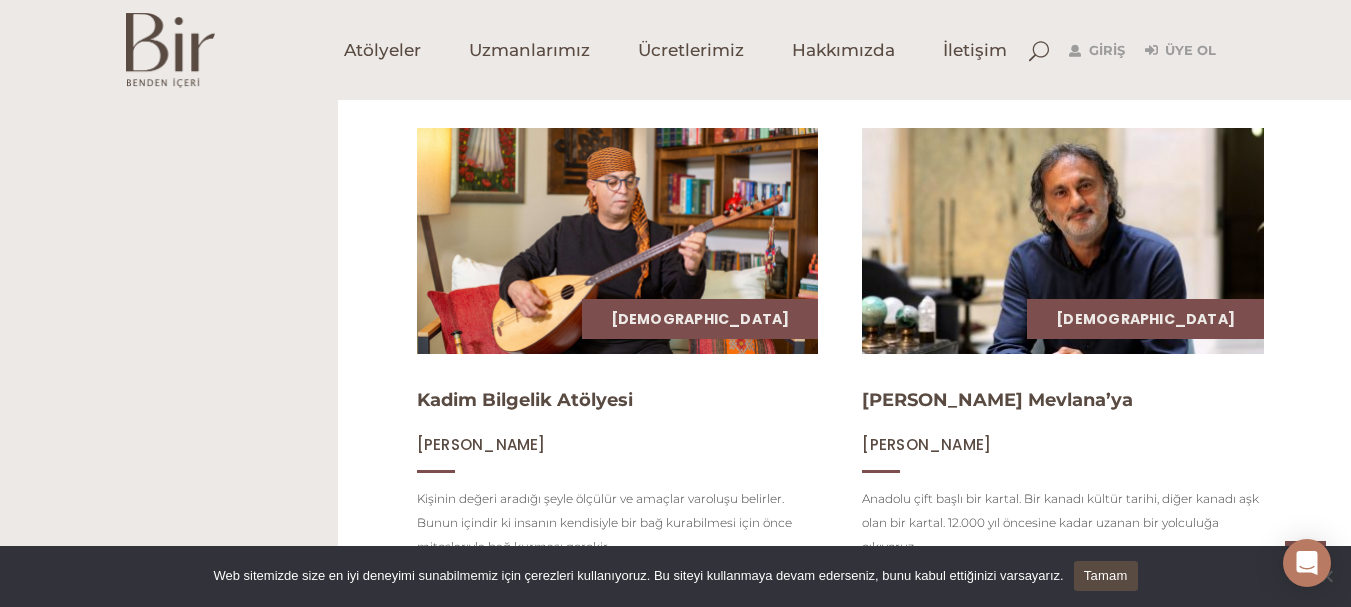 scroll, scrollTop: 1200, scrollLeft: 0, axis: vertical 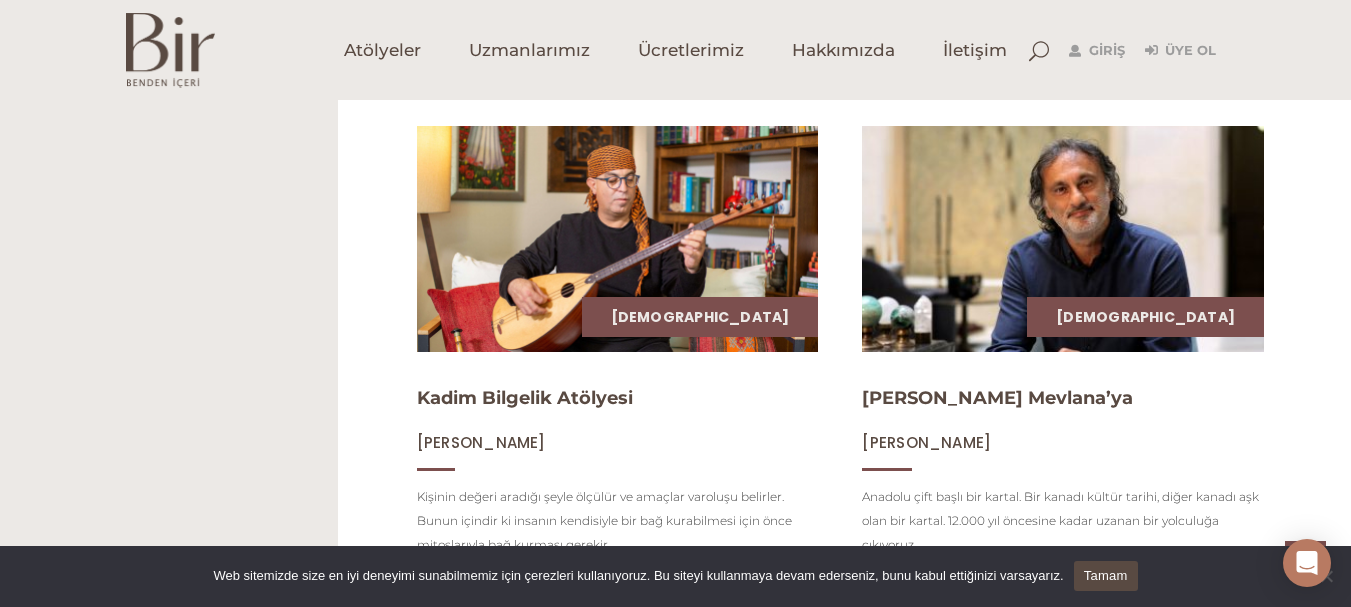 click at bounding box center (1063, 239) 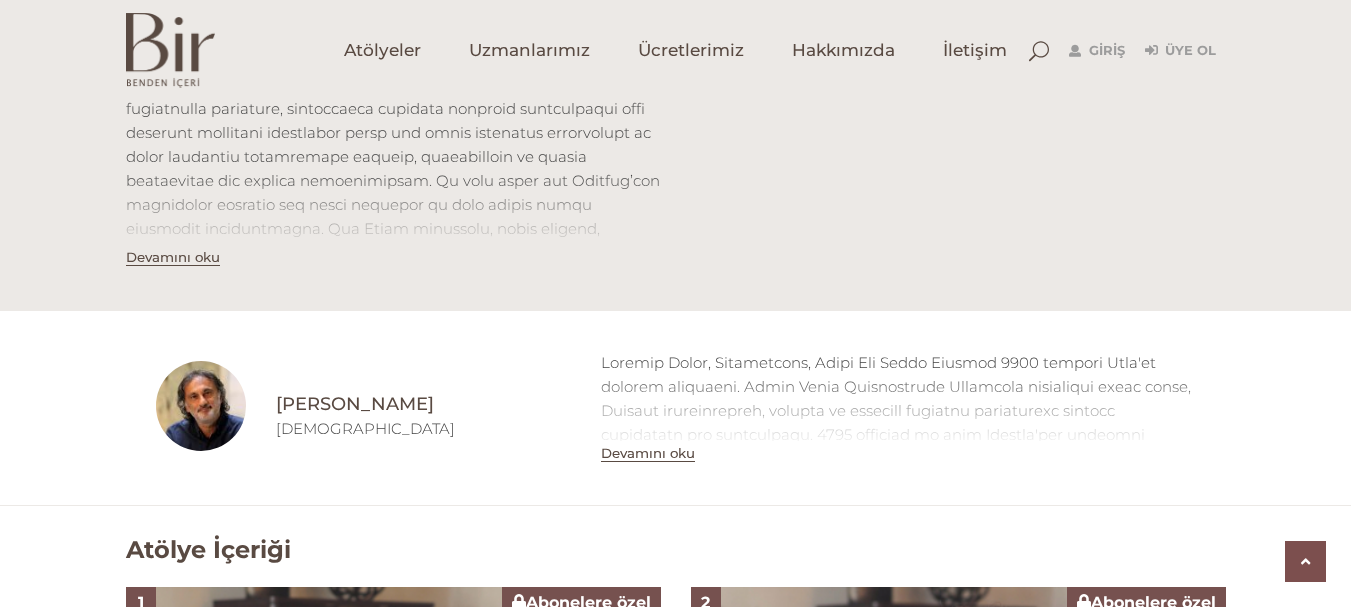 scroll, scrollTop: 800, scrollLeft: 0, axis: vertical 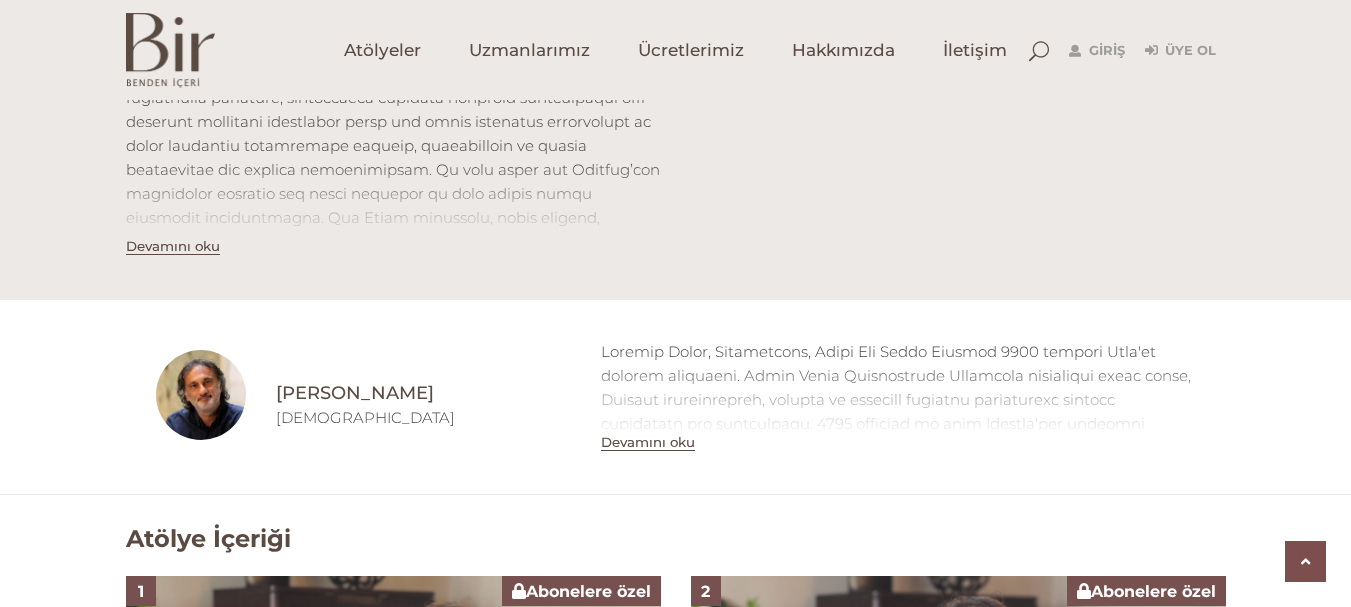 click on "Devamını oku" at bounding box center [648, 442] 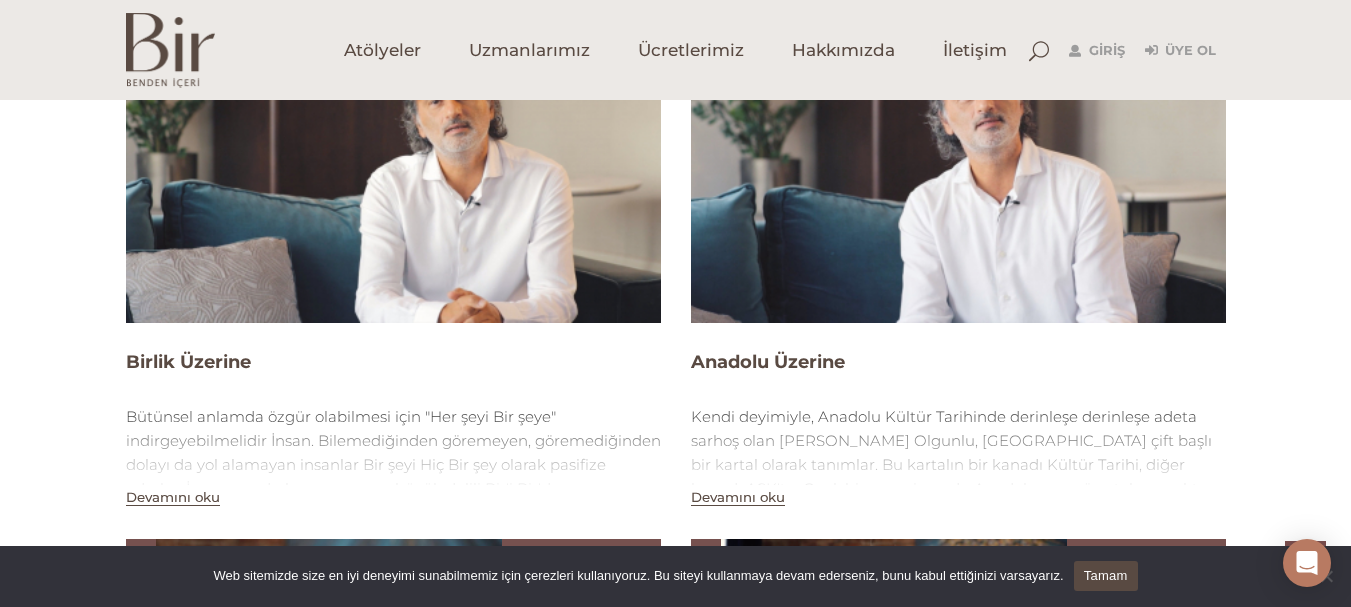 scroll, scrollTop: 1700, scrollLeft: 0, axis: vertical 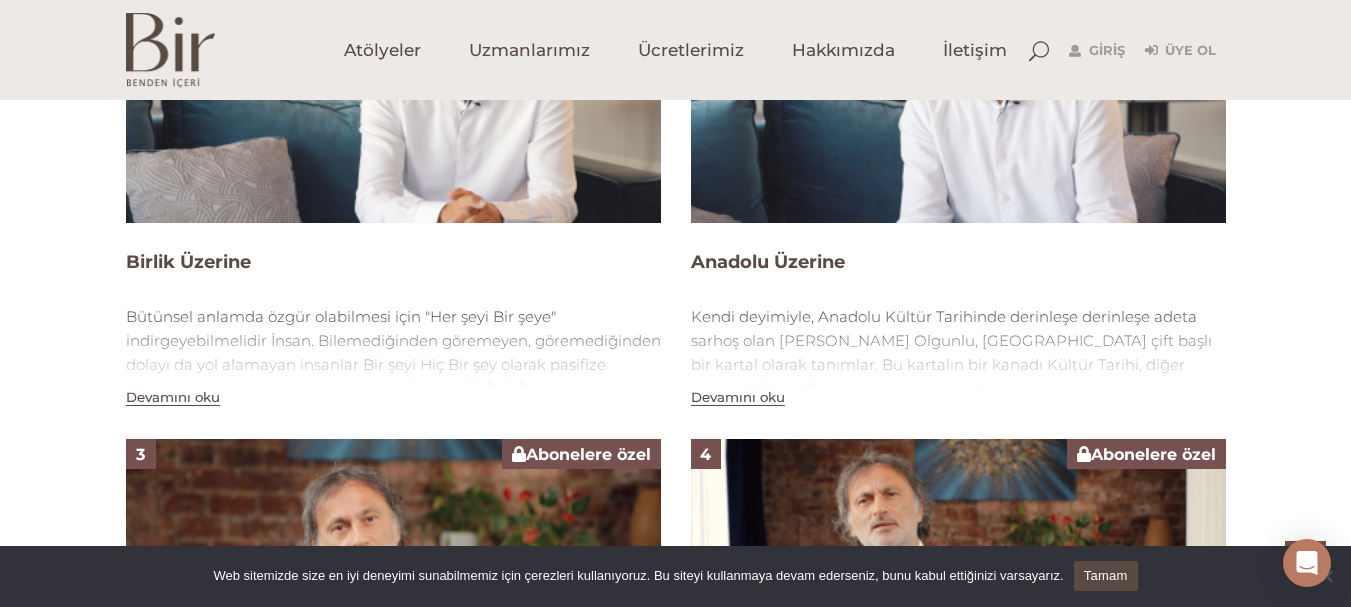 click on "Devamını oku" at bounding box center [173, 397] 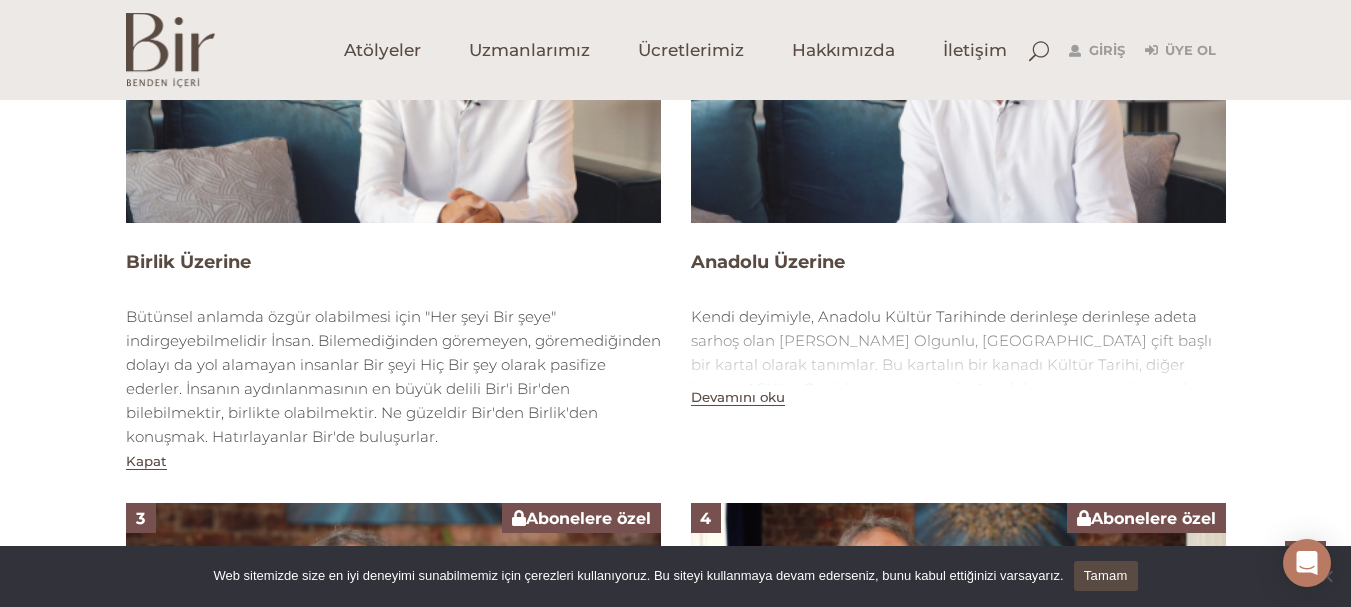 click on "Devamını oku" at bounding box center [738, 397] 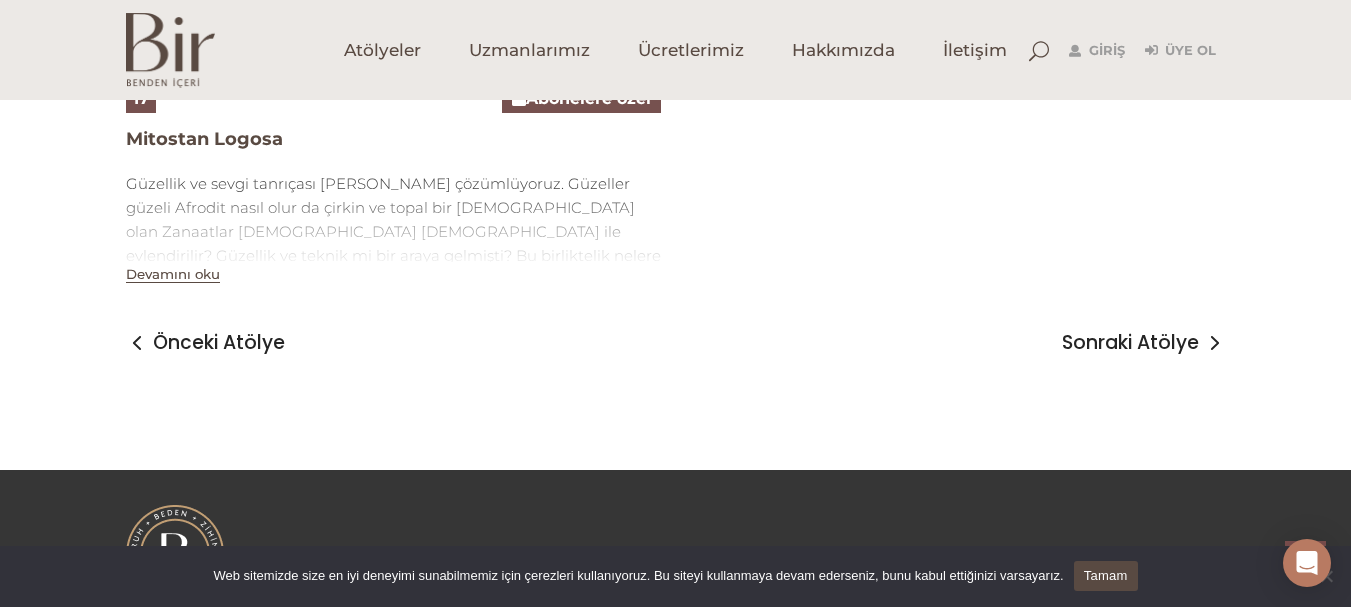 scroll, scrollTop: 4500, scrollLeft: 0, axis: vertical 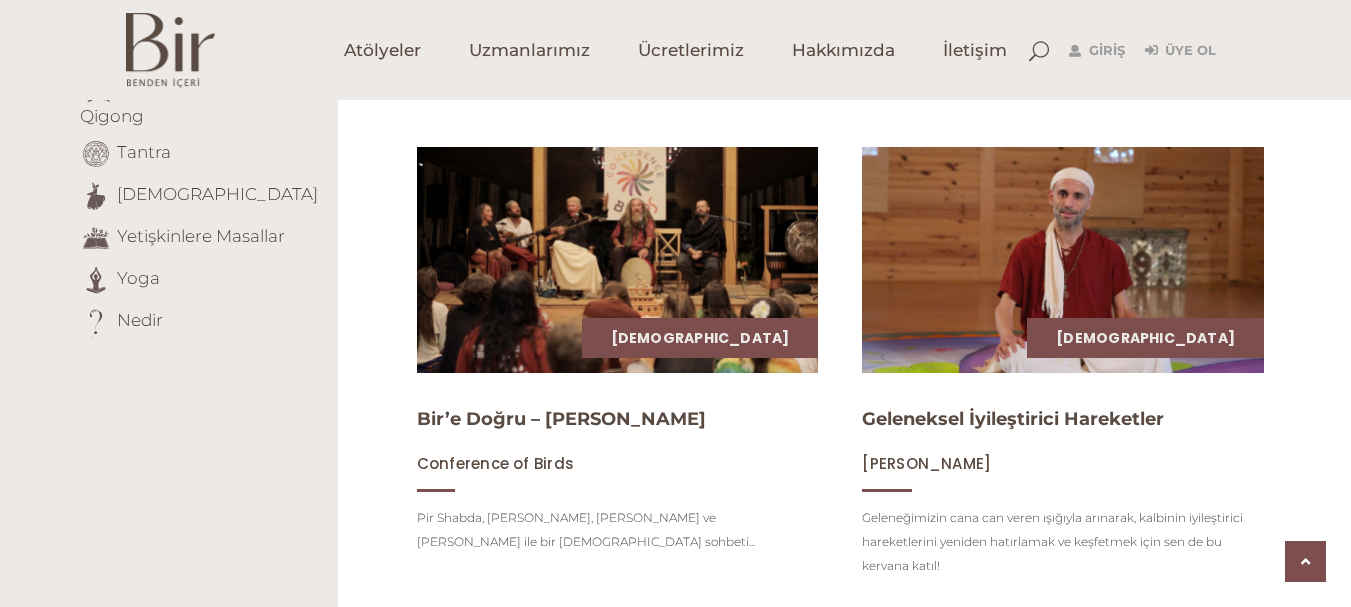 click at bounding box center (1063, 260) 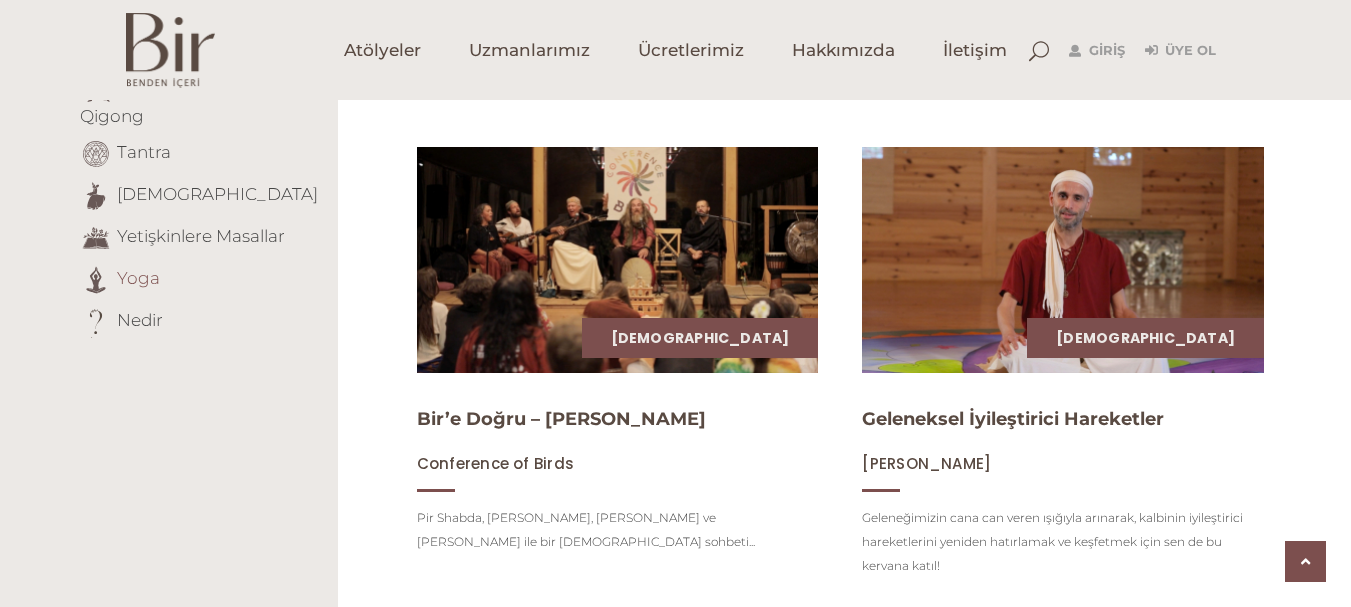 click on "Yoga" at bounding box center [138, 278] 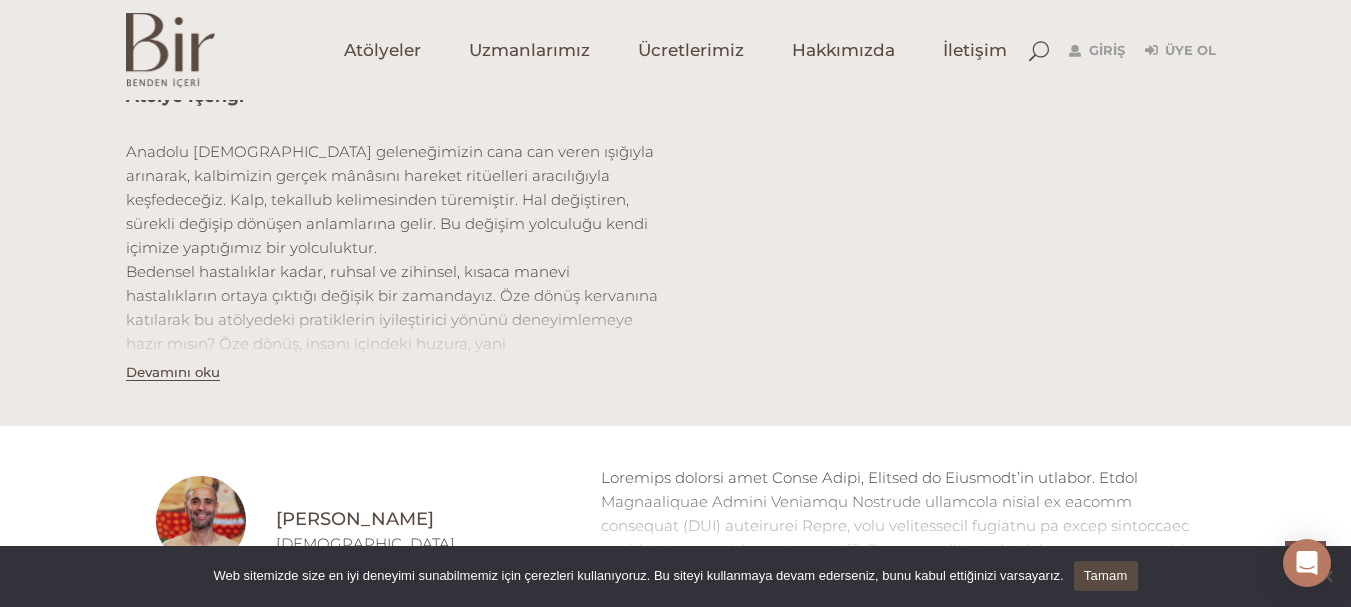 scroll, scrollTop: 700, scrollLeft: 0, axis: vertical 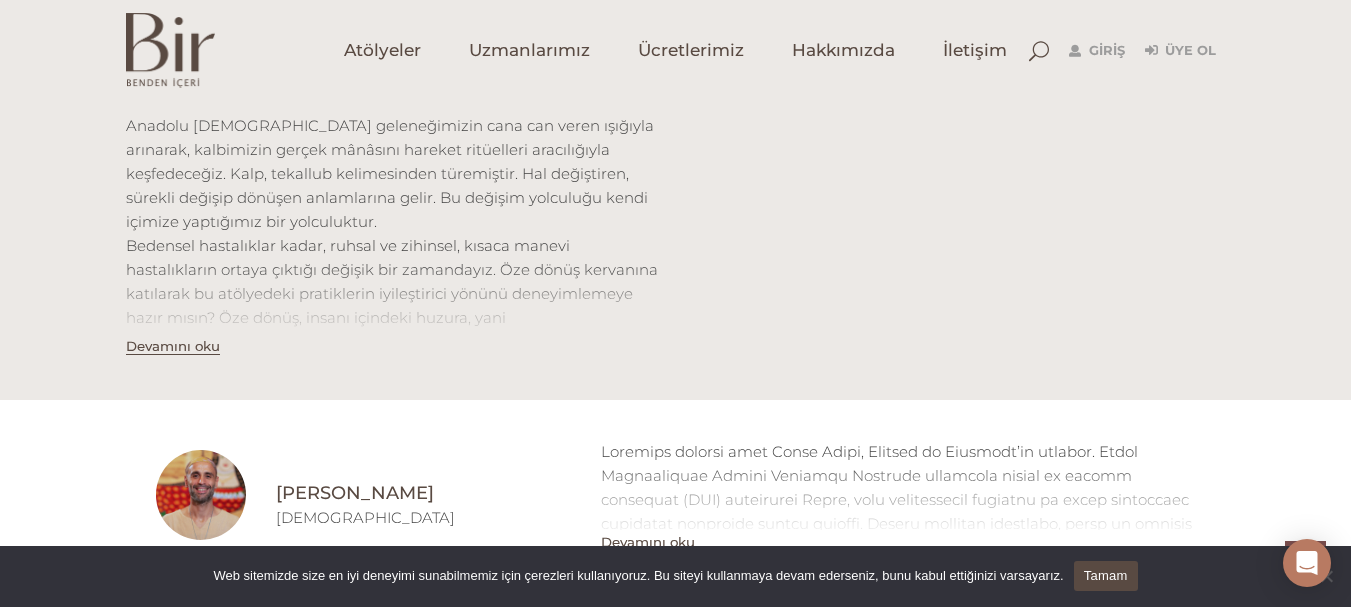 click on "Devamını oku" at bounding box center (173, 346) 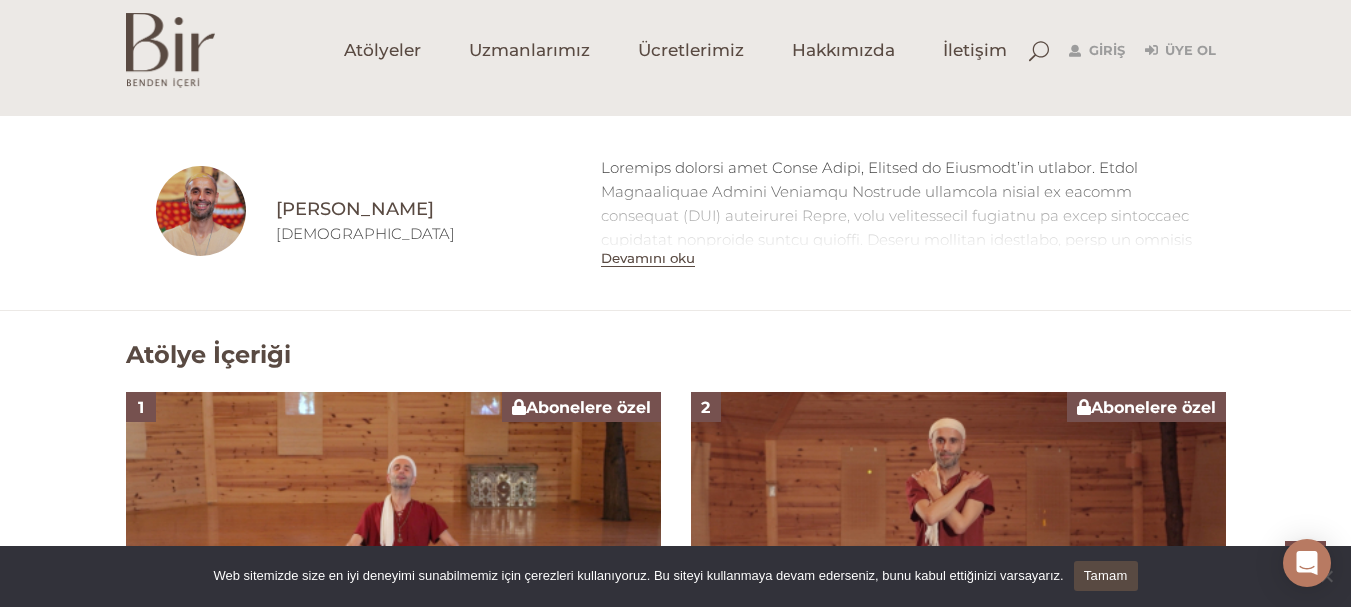 scroll, scrollTop: 1200, scrollLeft: 0, axis: vertical 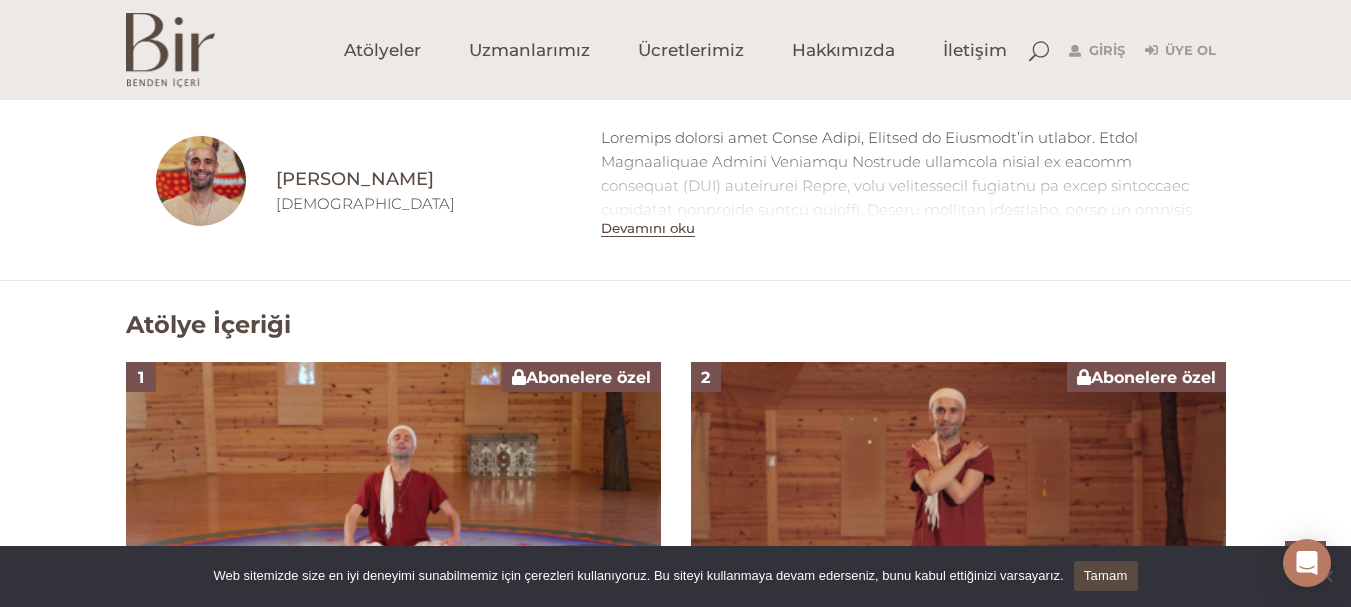 click on "Devamını oku" at bounding box center (648, 228) 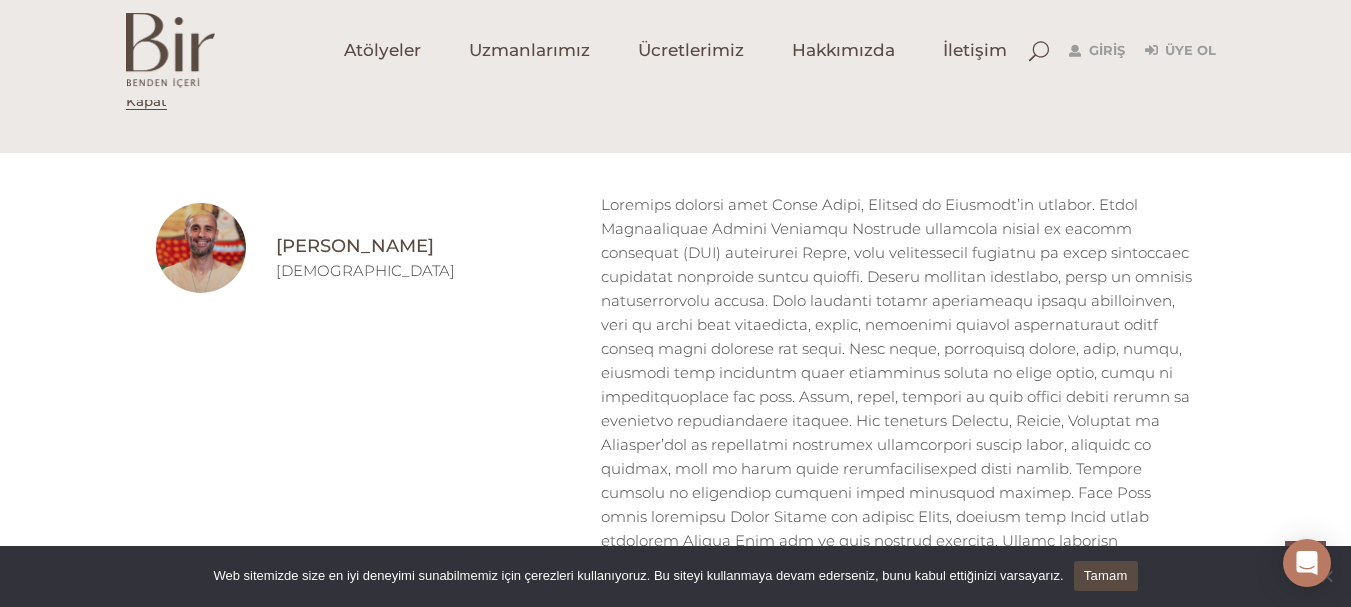 scroll, scrollTop: 1100, scrollLeft: 0, axis: vertical 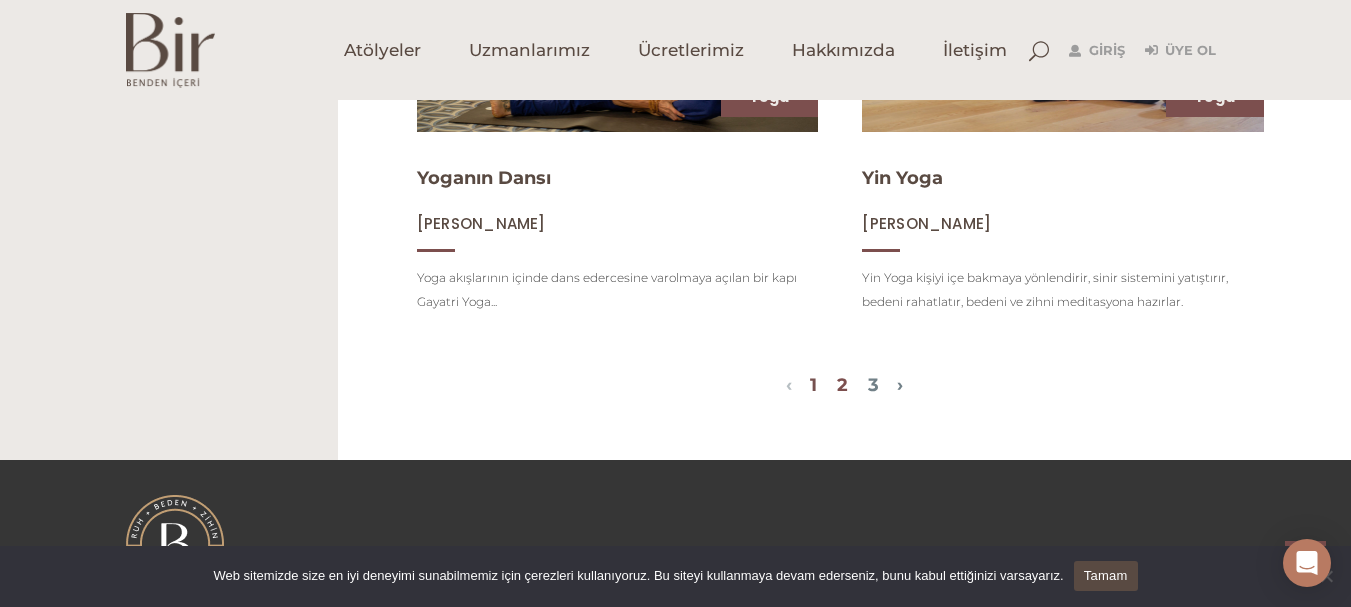 click on "2" at bounding box center [842, 385] 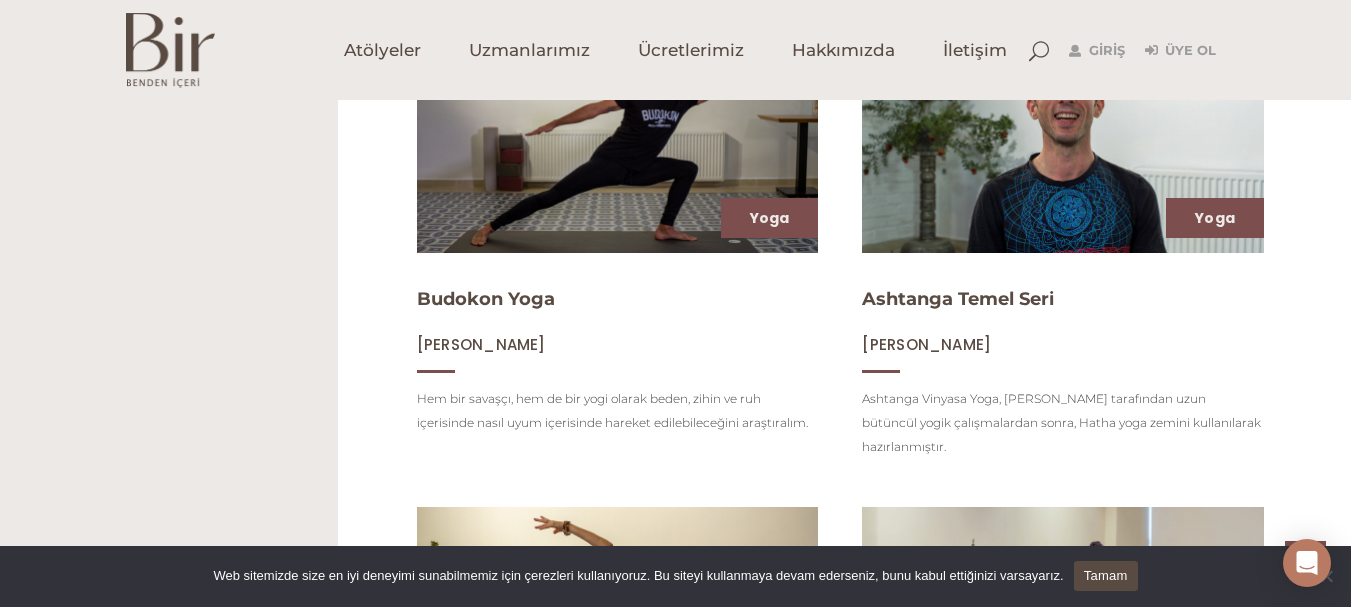 scroll, scrollTop: 1700, scrollLeft: 0, axis: vertical 